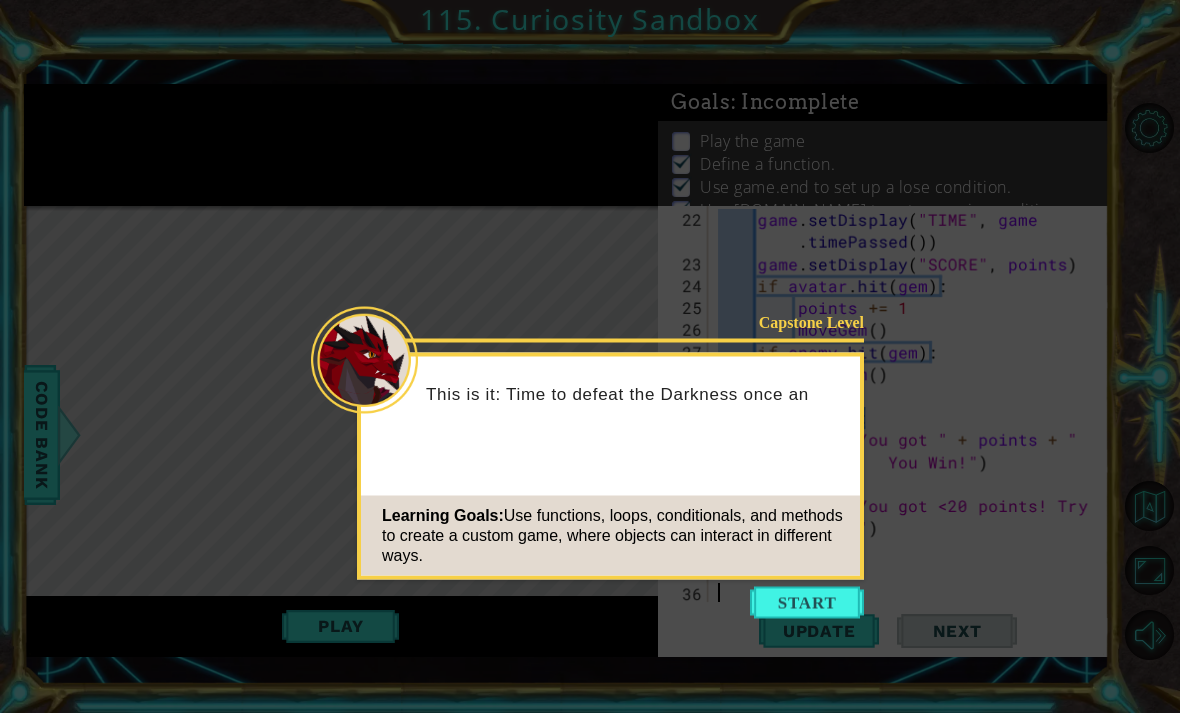 scroll, scrollTop: 0, scrollLeft: 0, axis: both 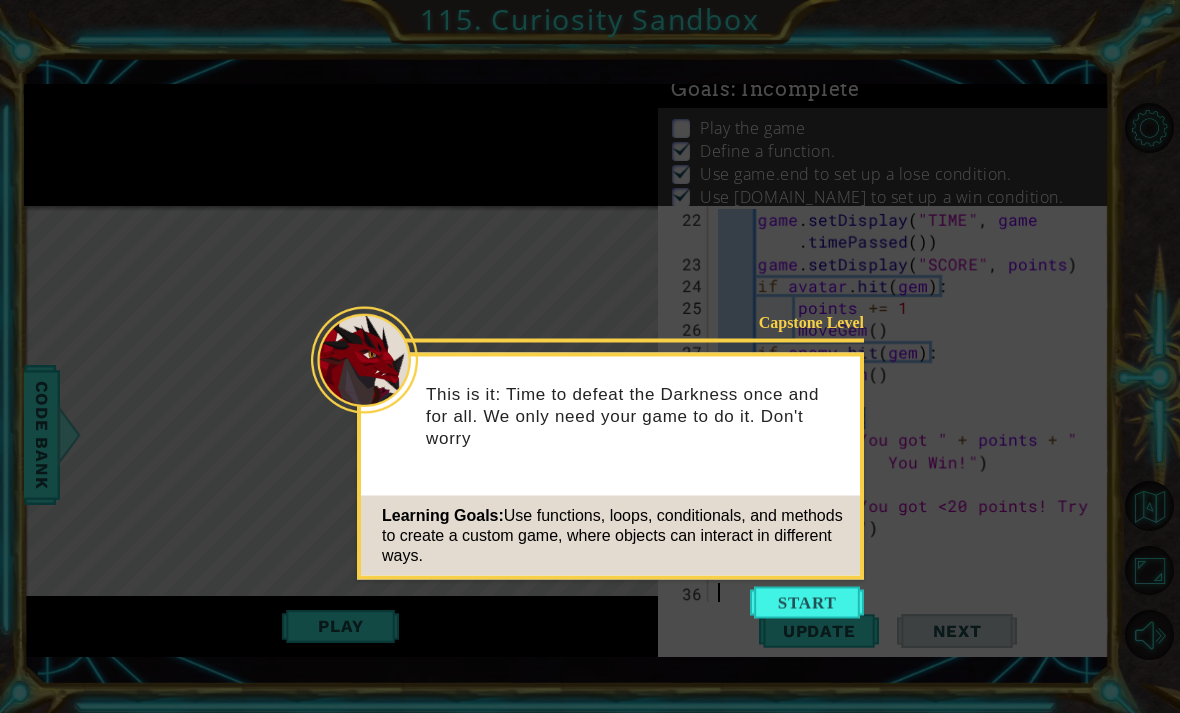 click 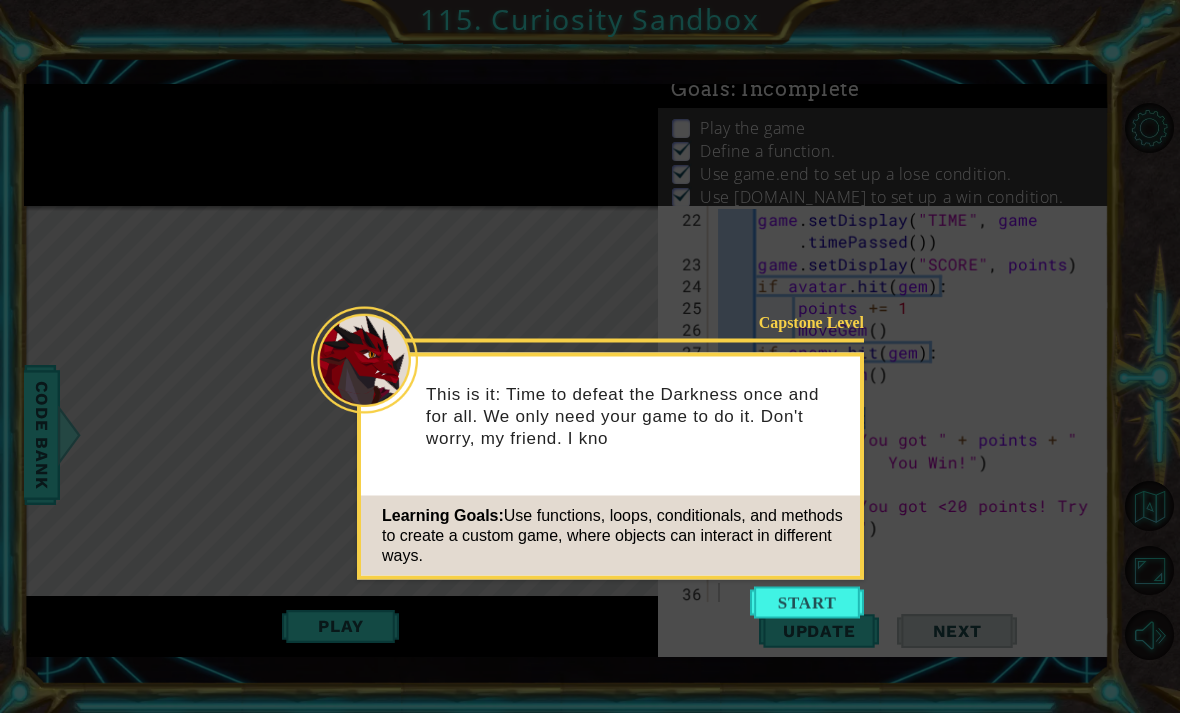 click at bounding box center (807, 603) 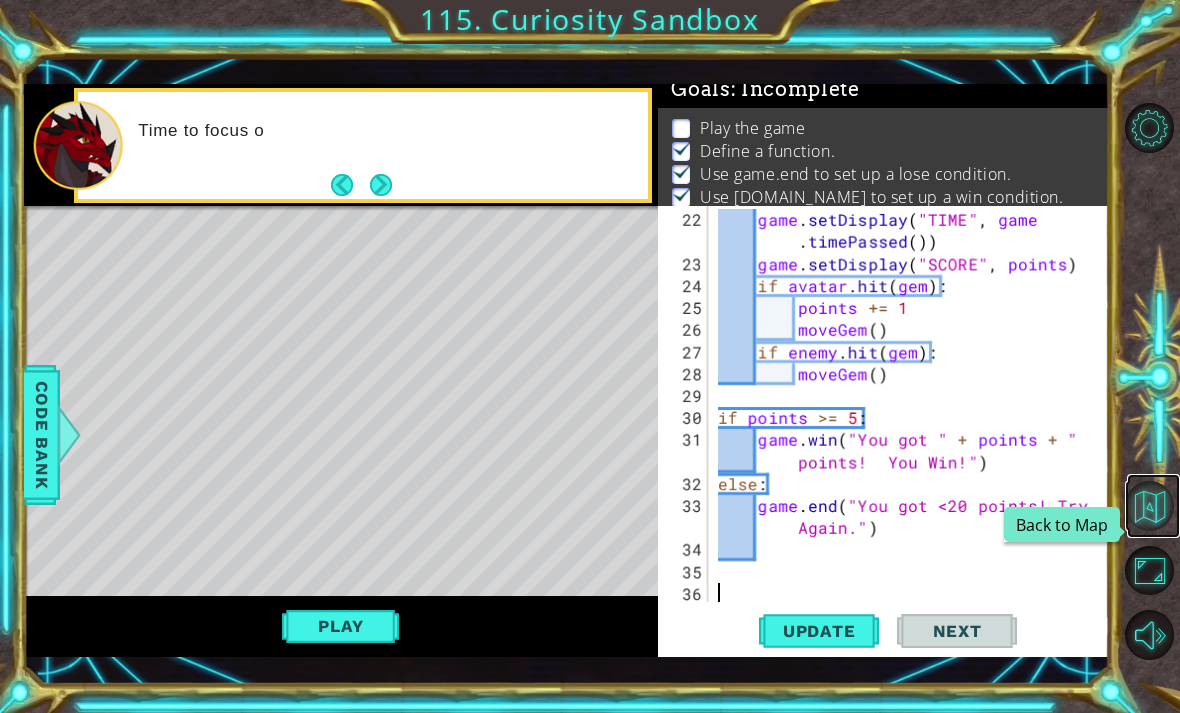click at bounding box center (1150, 506) 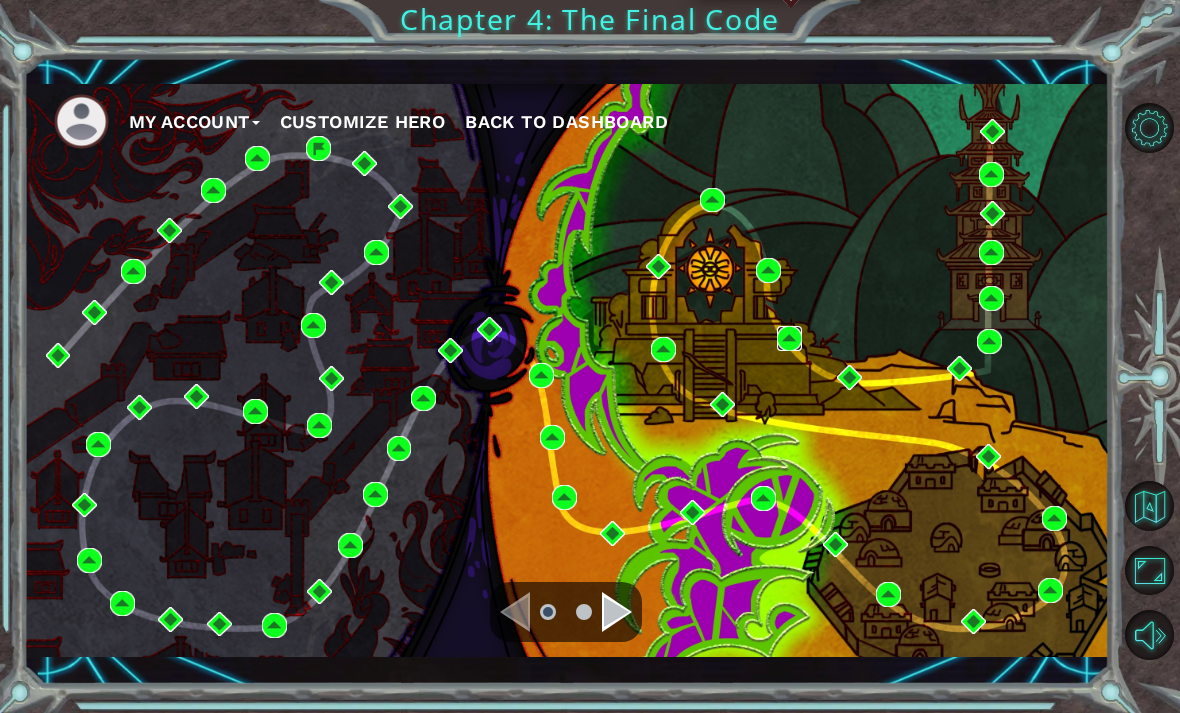 click at bounding box center (789, 338) 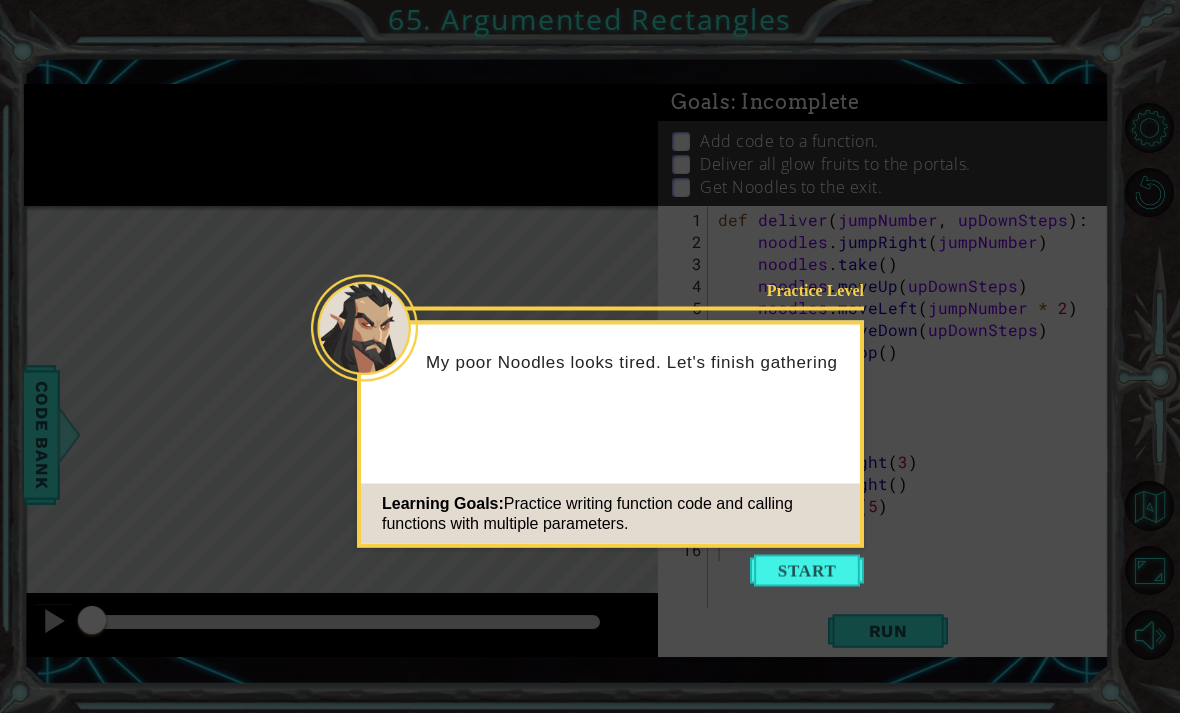 click at bounding box center [807, 571] 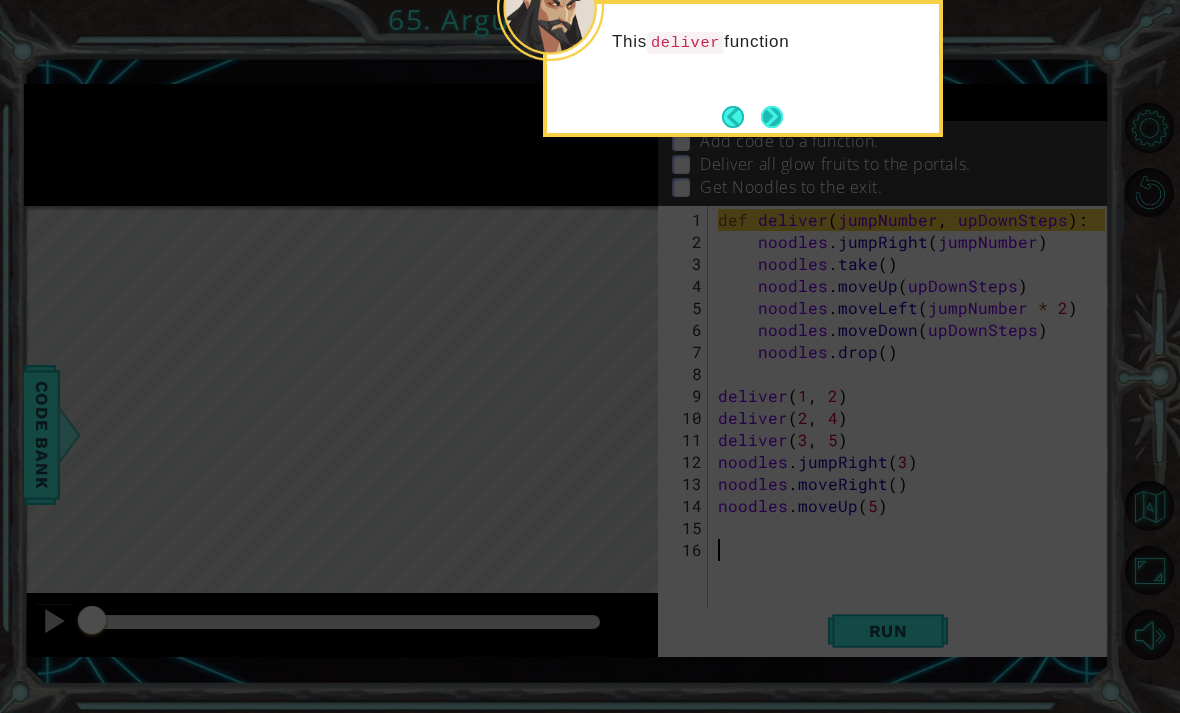 click at bounding box center [772, 117] 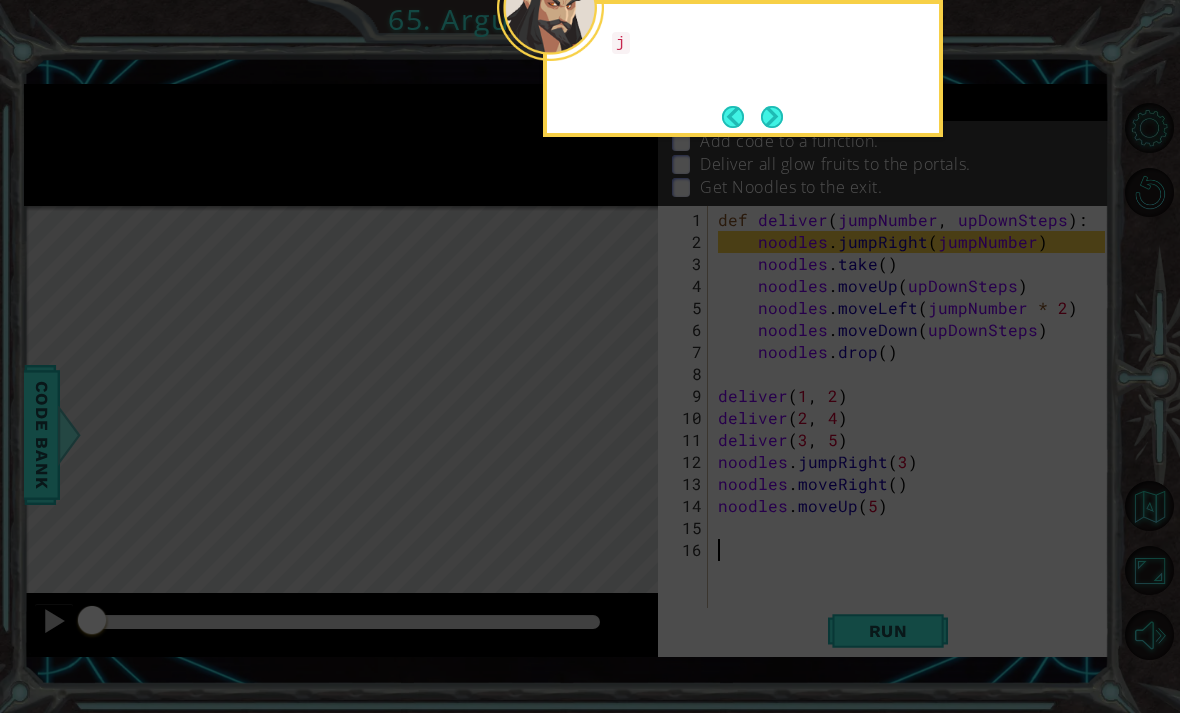 click at bounding box center [772, 117] 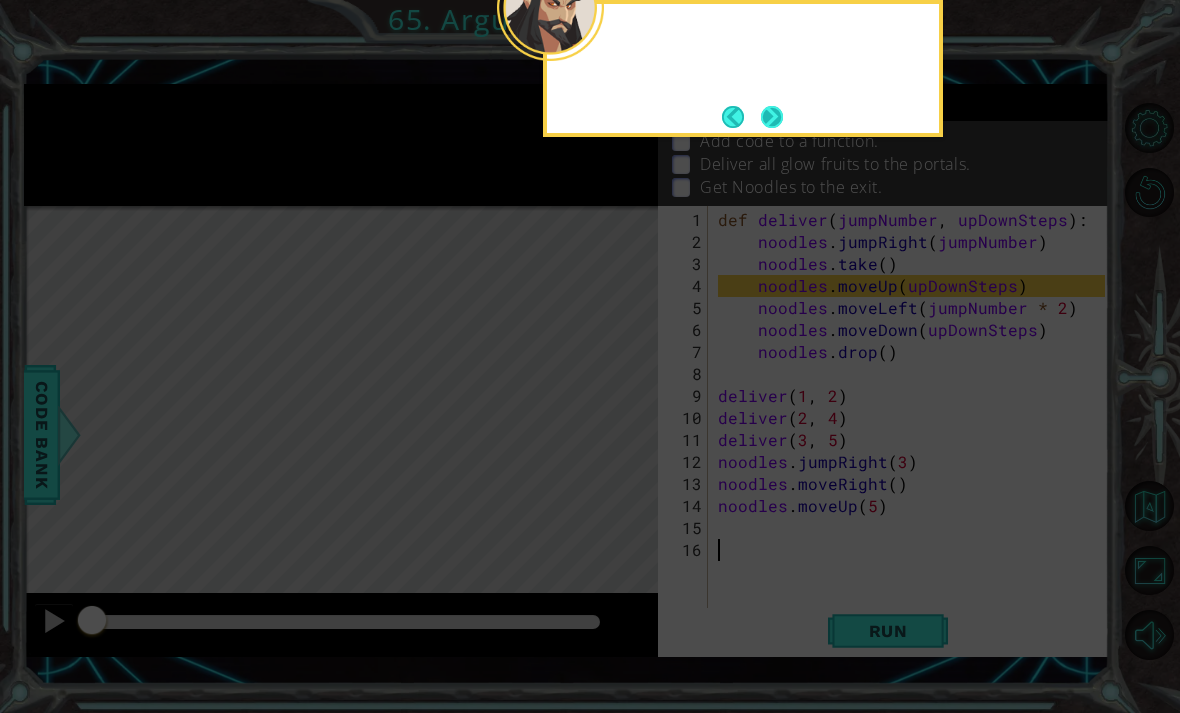 click at bounding box center (772, 117) 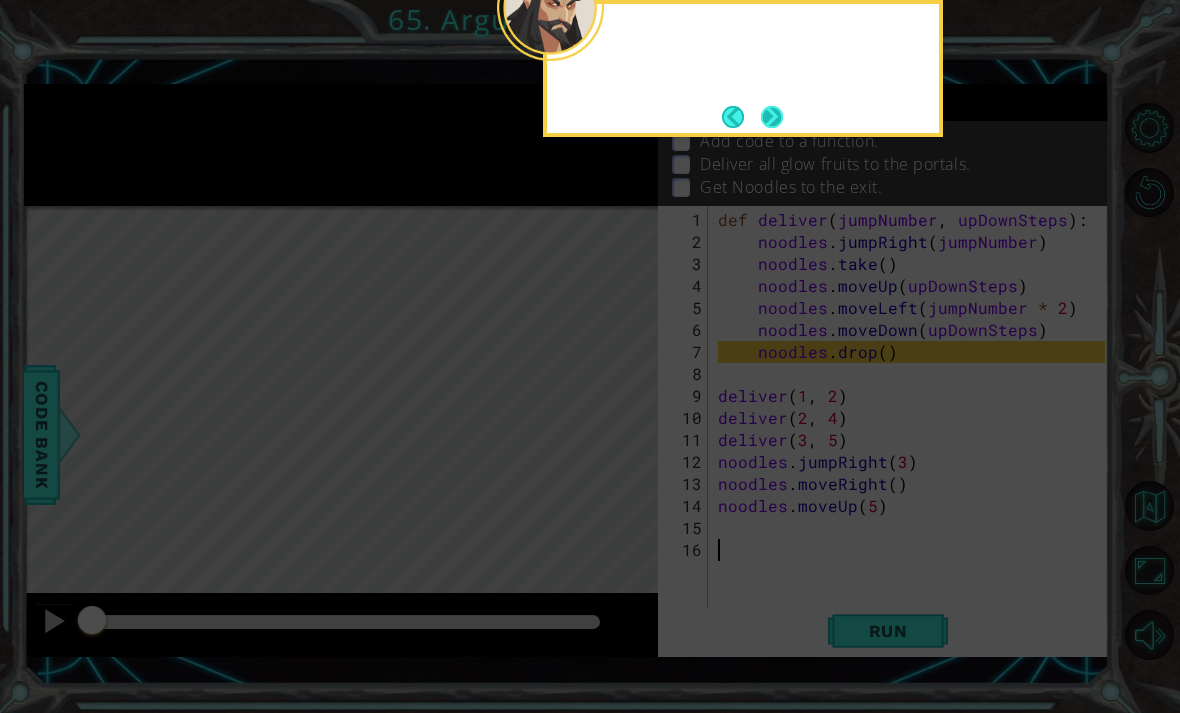 click at bounding box center (772, 117) 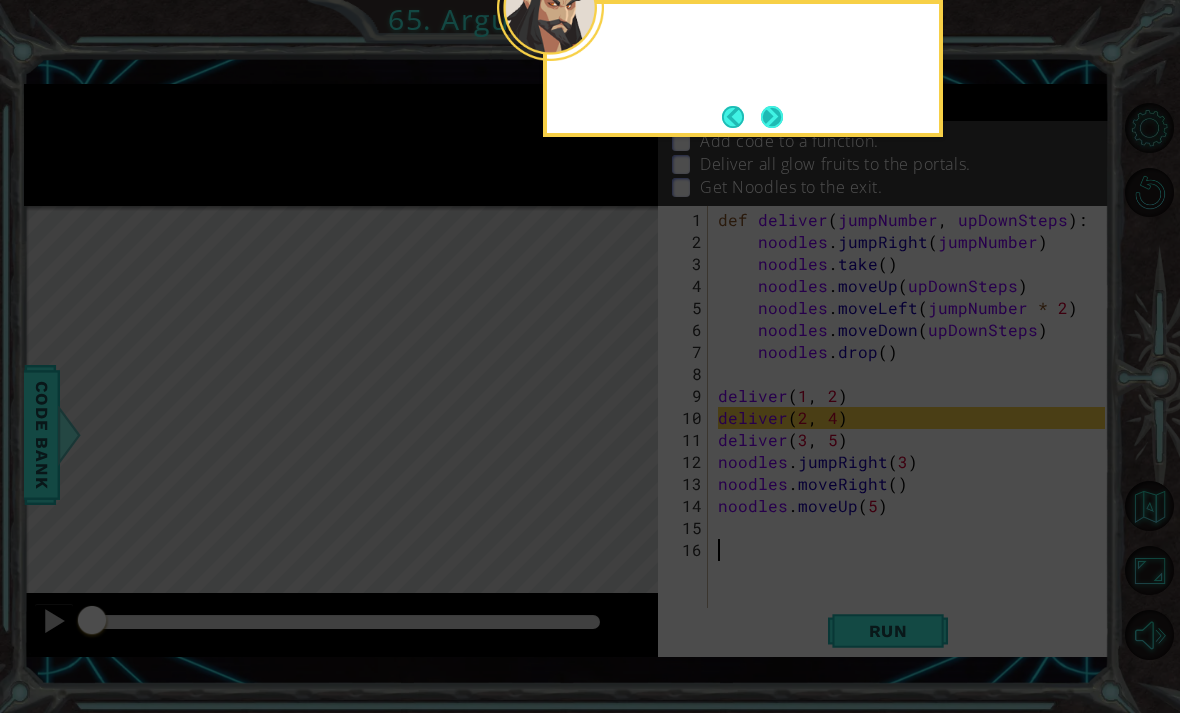 click at bounding box center (772, 117) 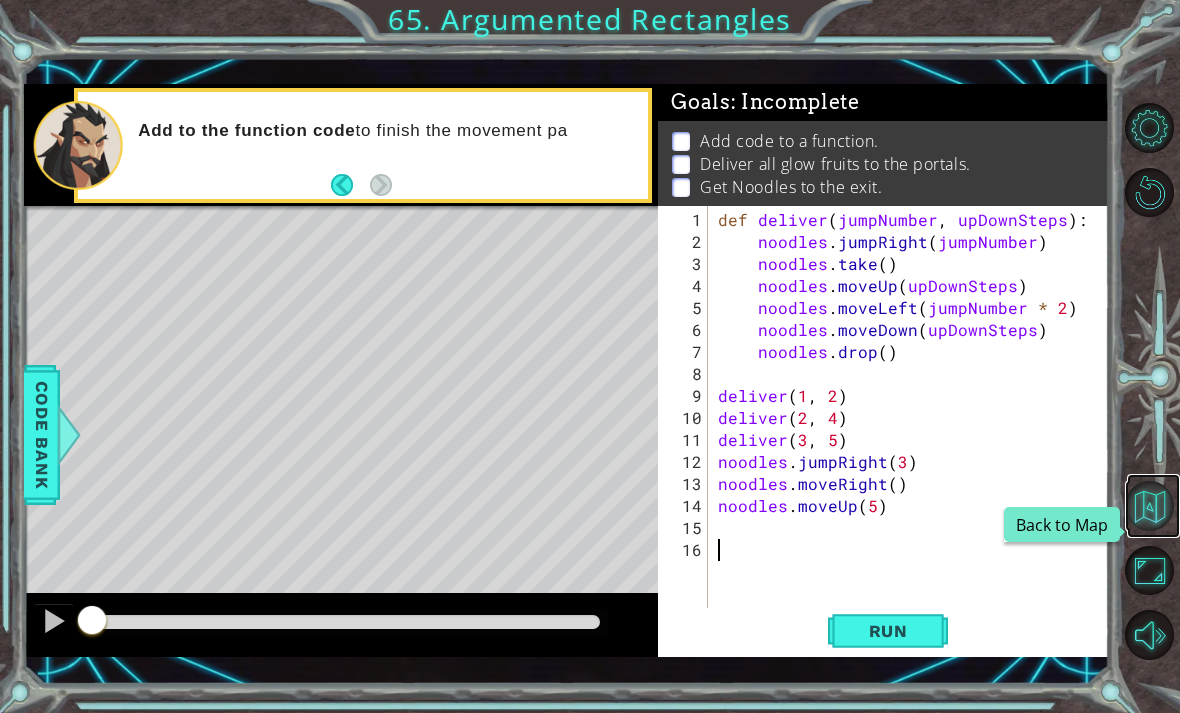click at bounding box center [1150, 506] 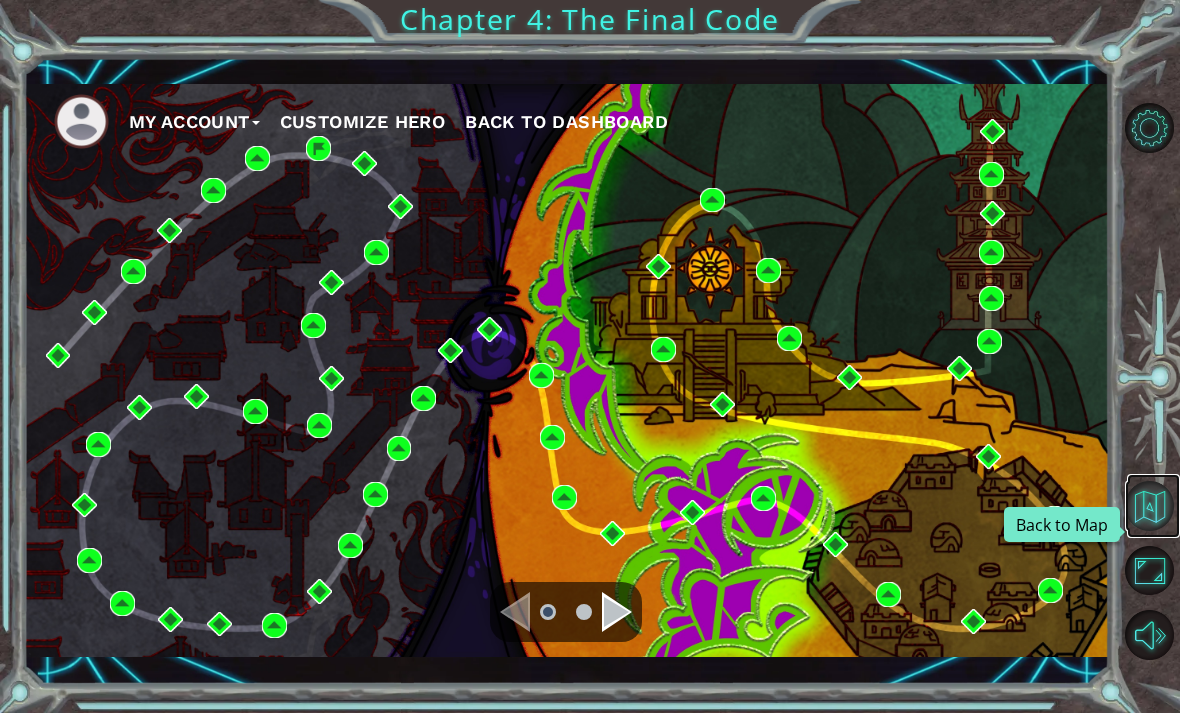 click at bounding box center (1150, 506) 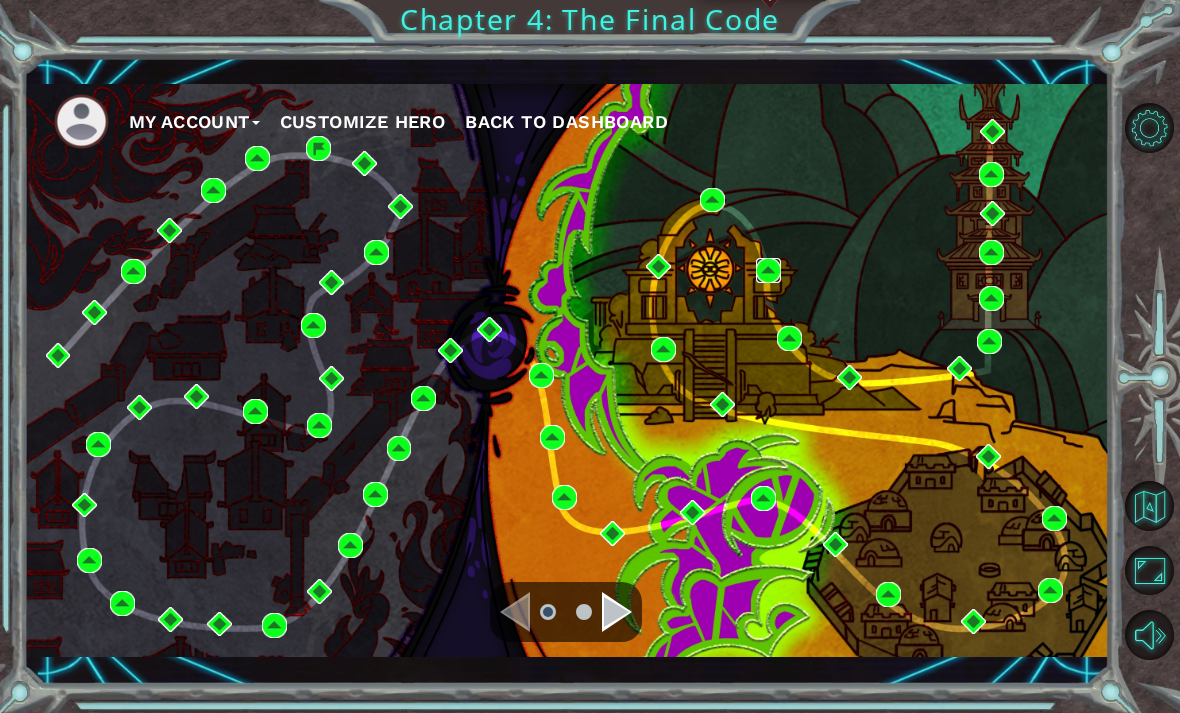 click at bounding box center (768, 270) 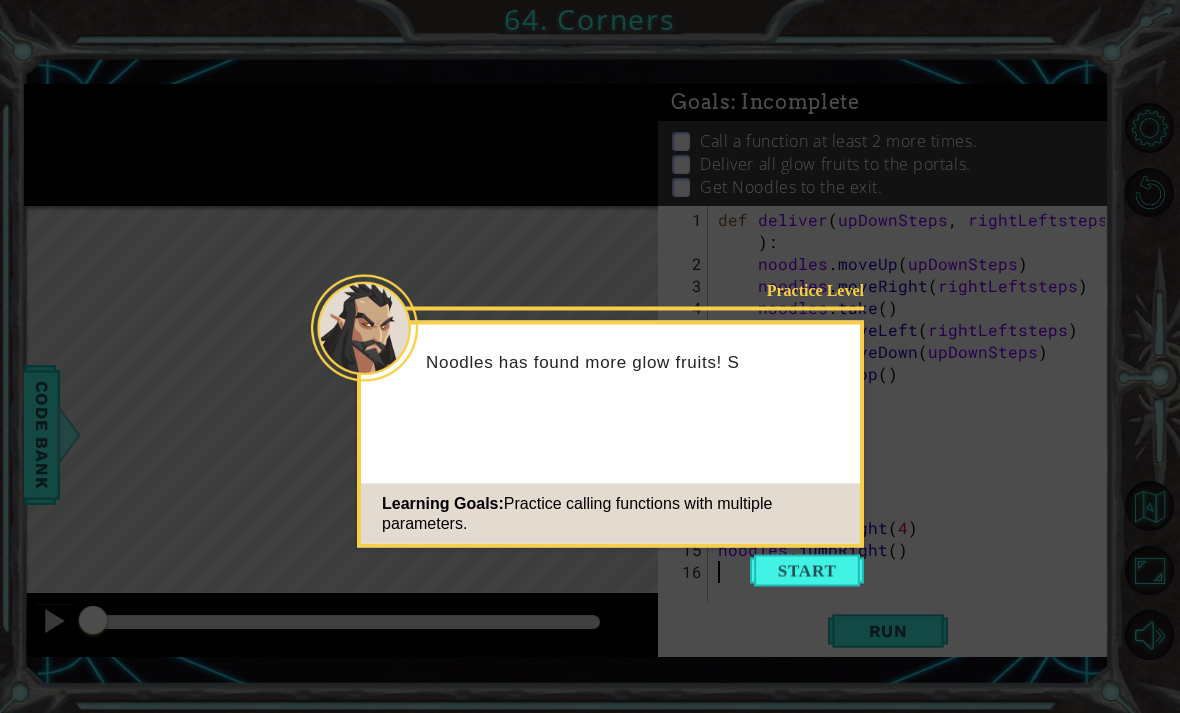 click at bounding box center [807, 571] 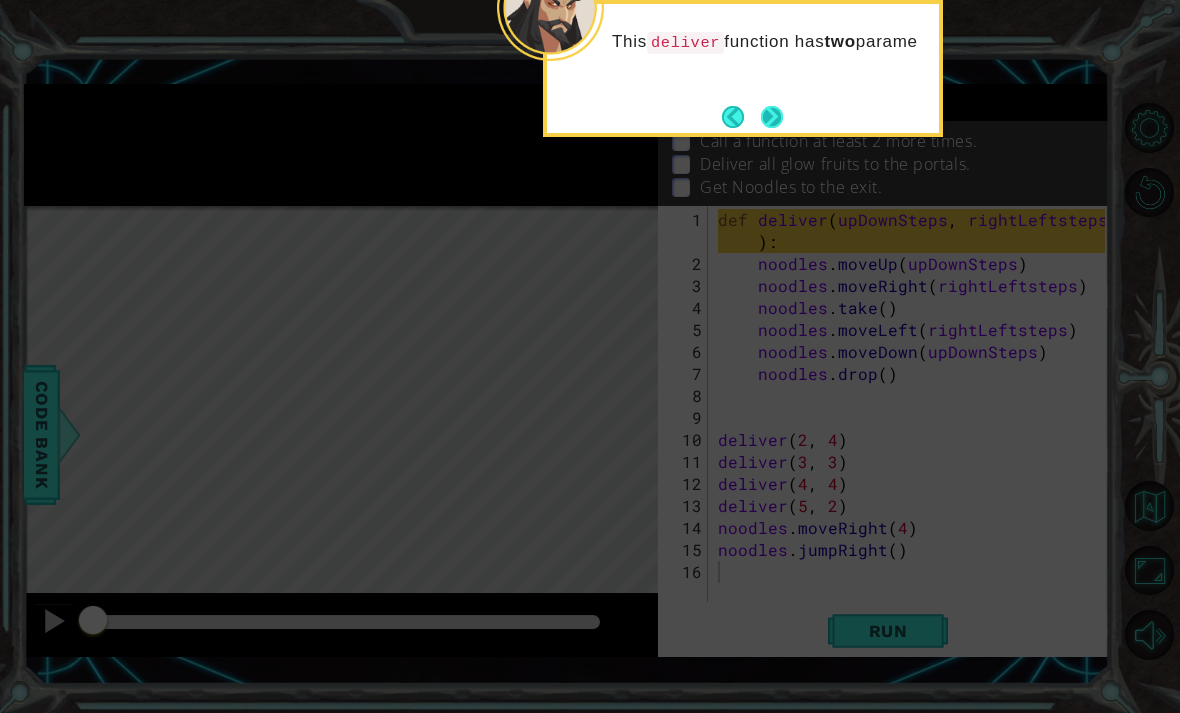 click at bounding box center [772, 117] 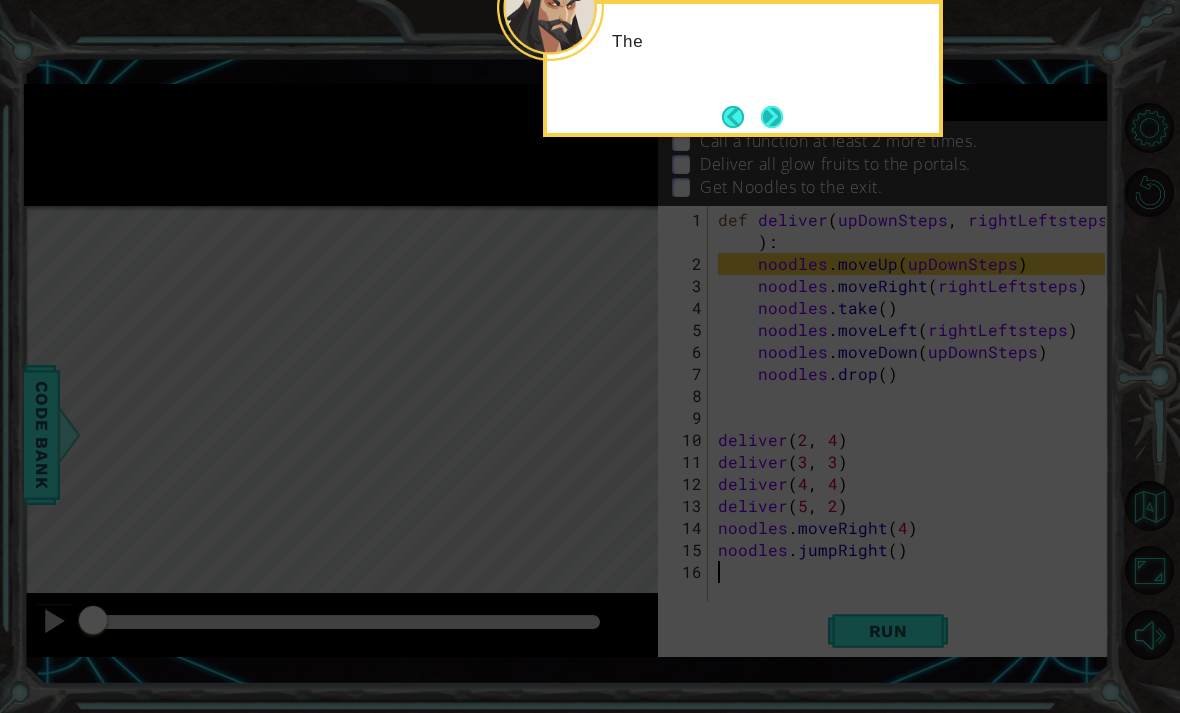 click at bounding box center (772, 117) 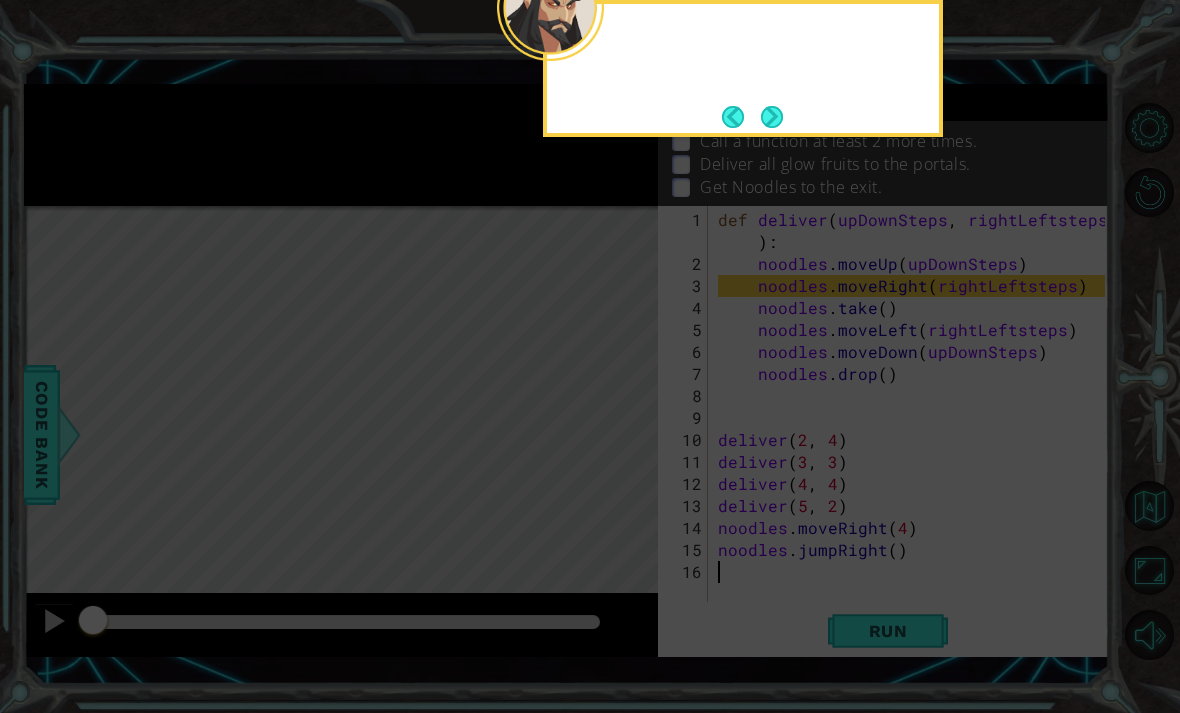 click at bounding box center [772, 117] 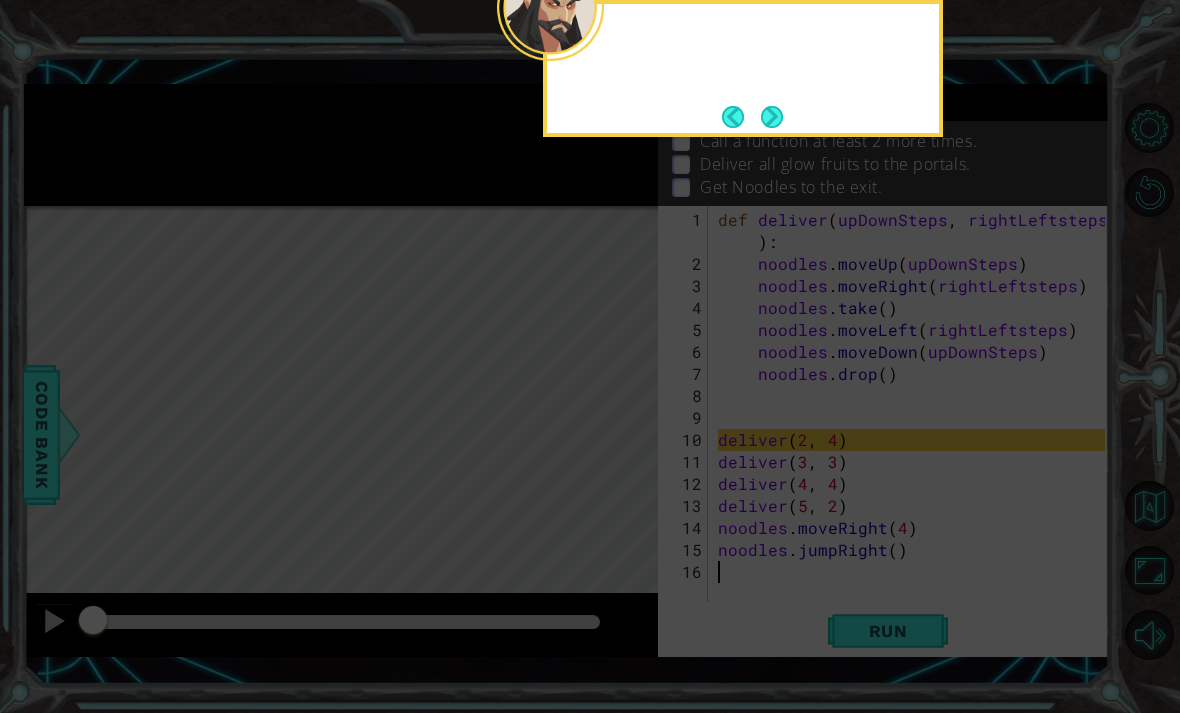 click at bounding box center [772, 117] 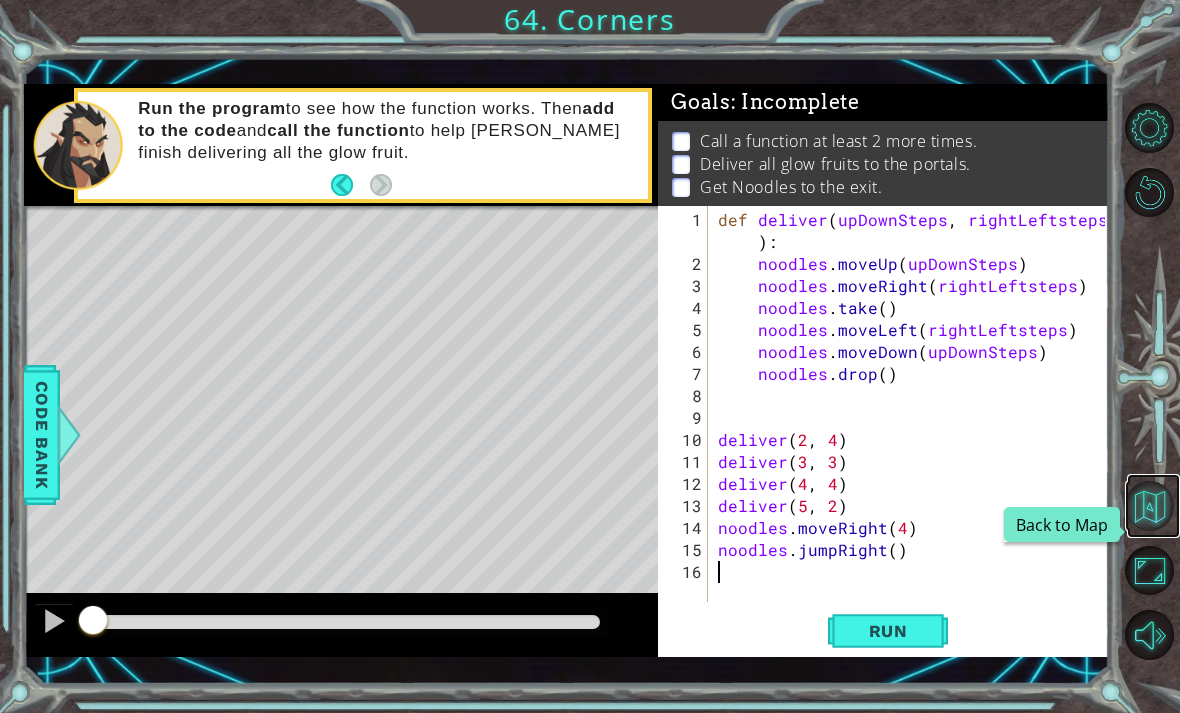 click at bounding box center [1150, 506] 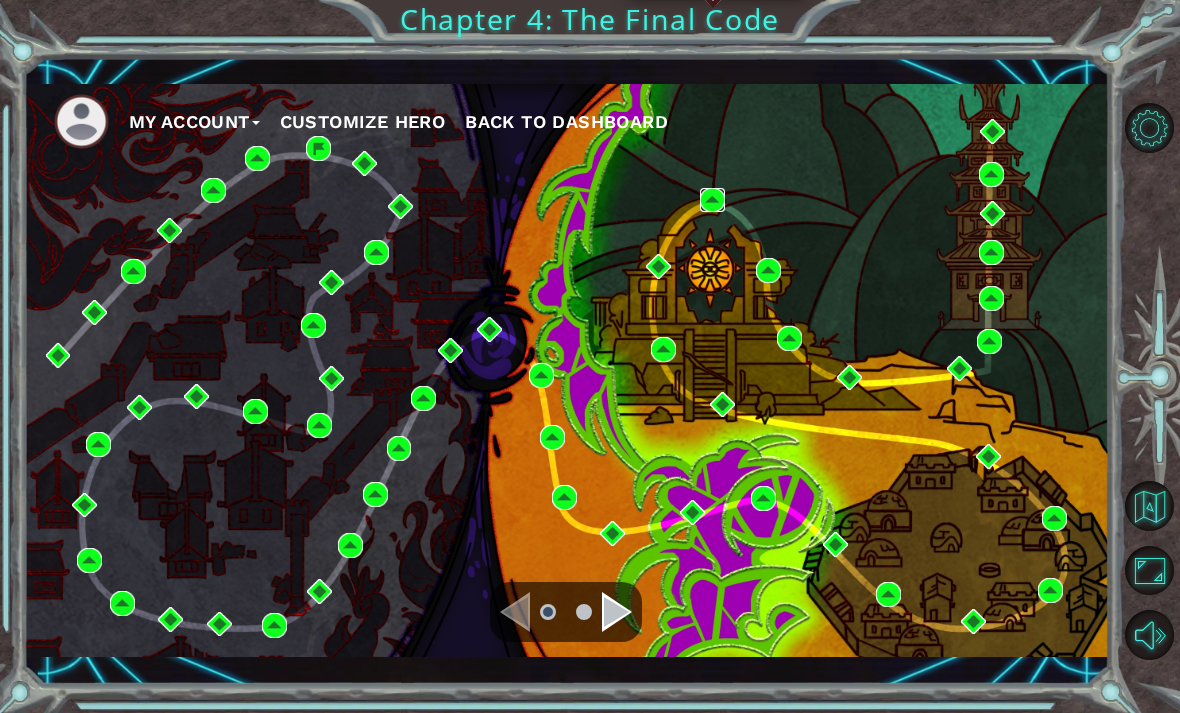click at bounding box center [712, 200] 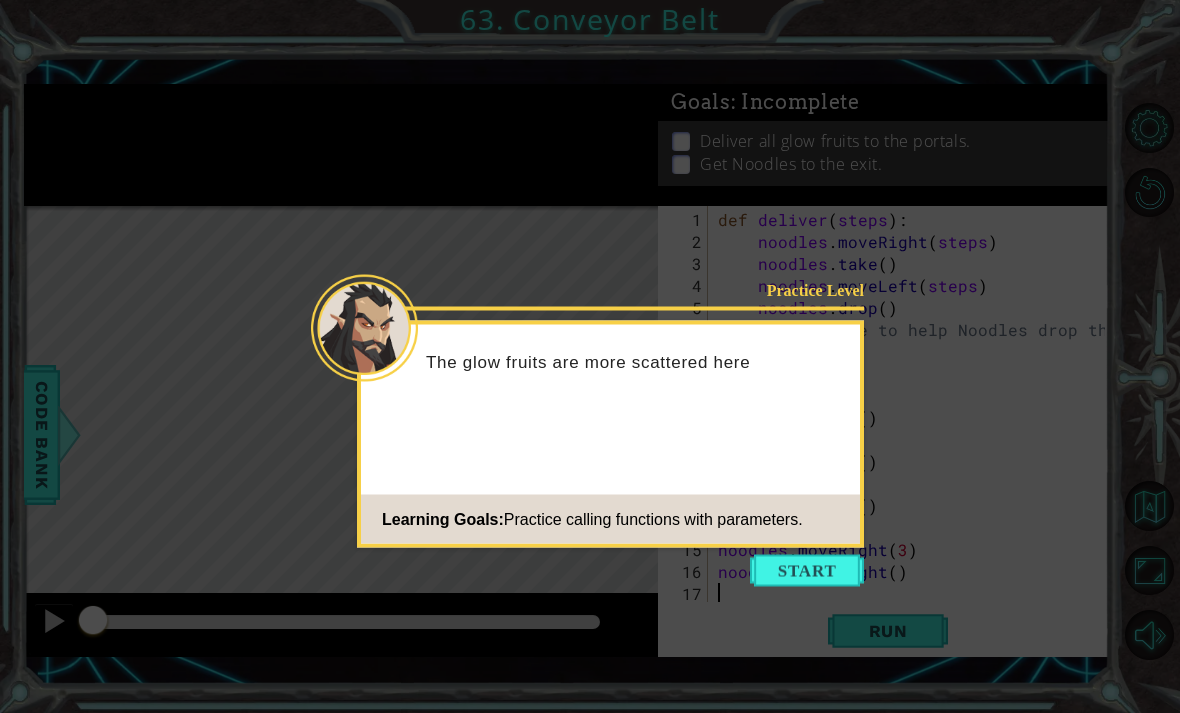 click at bounding box center (807, 571) 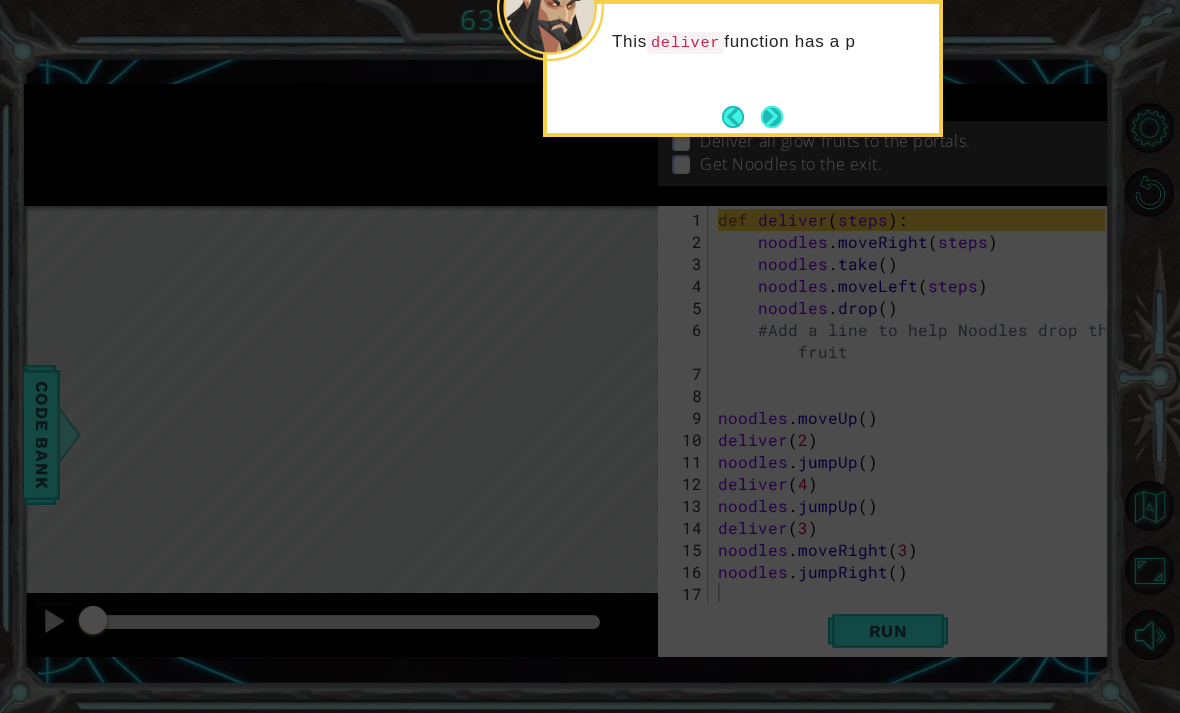 click at bounding box center [772, 117] 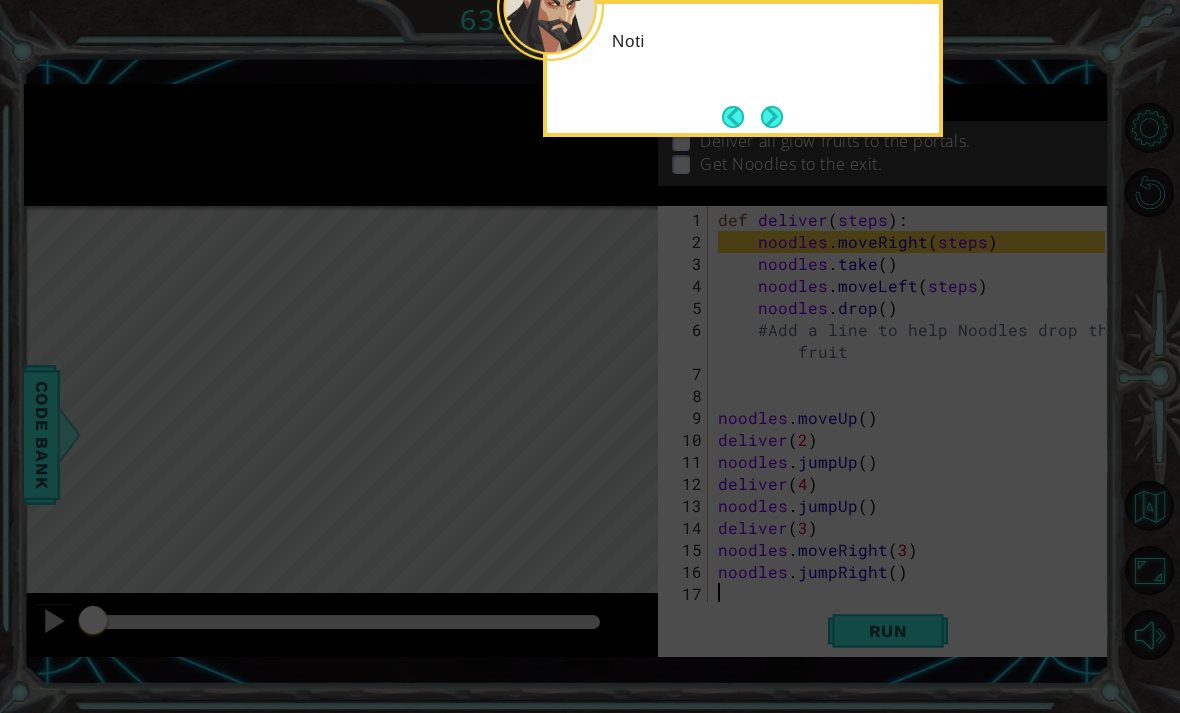click at bounding box center [772, 117] 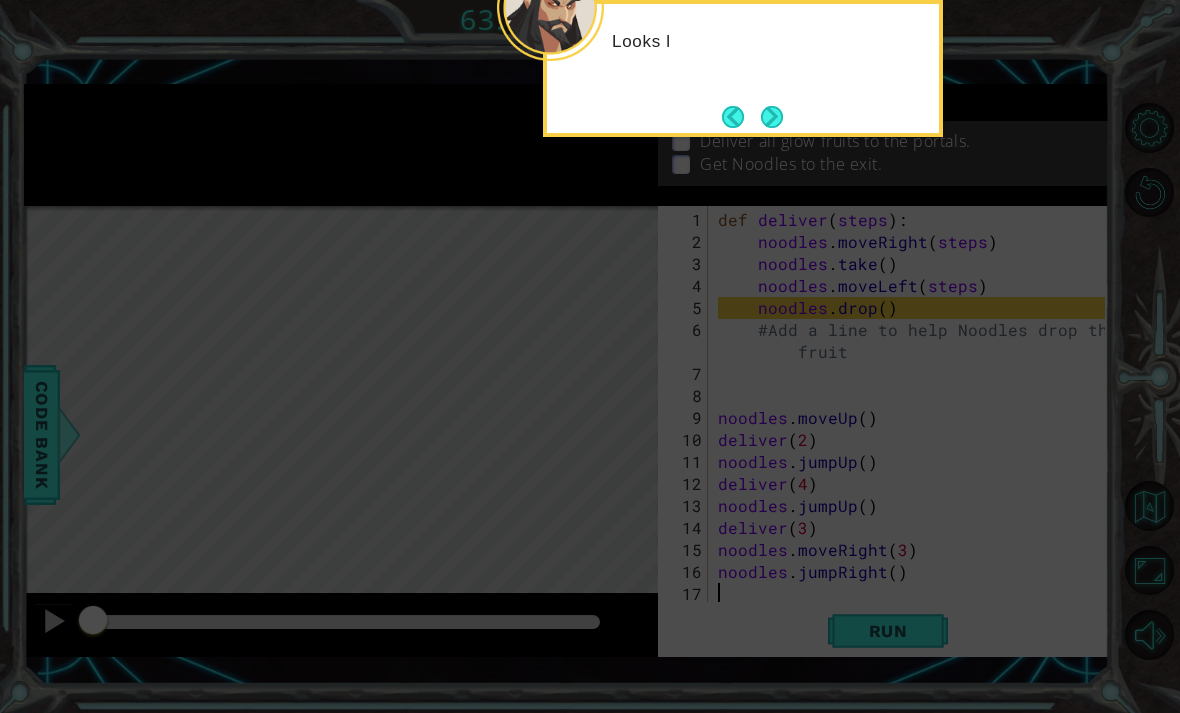 click at bounding box center (772, 117) 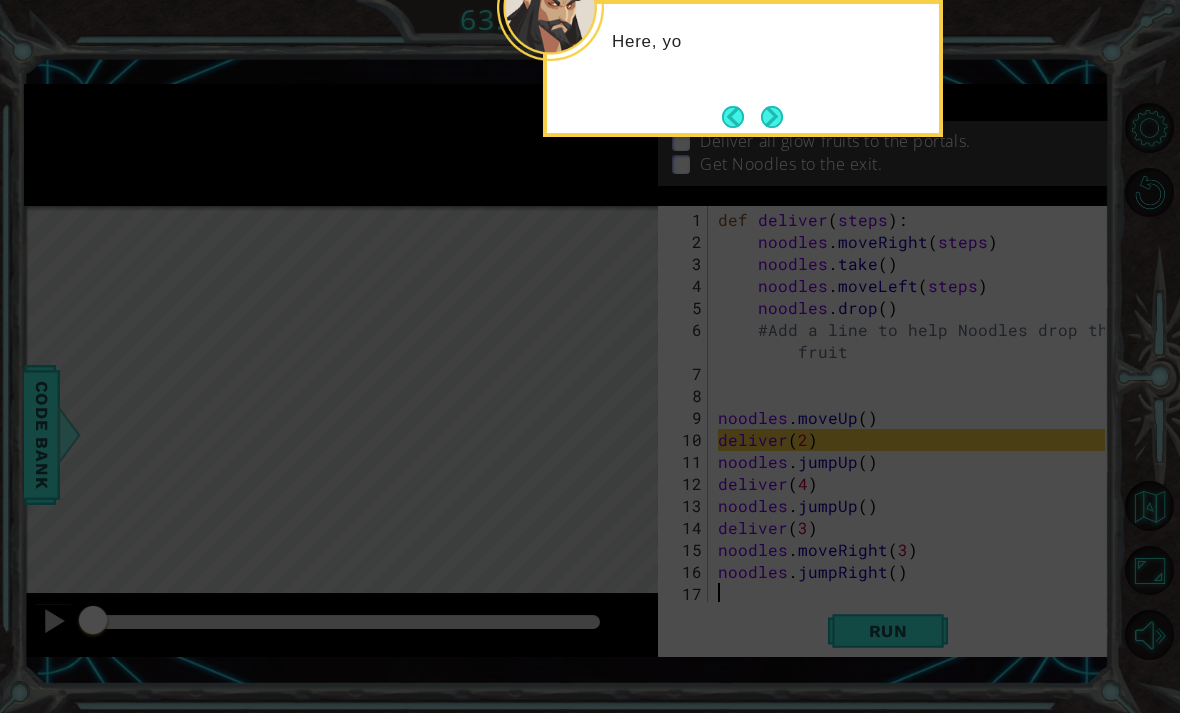 click at bounding box center [772, 117] 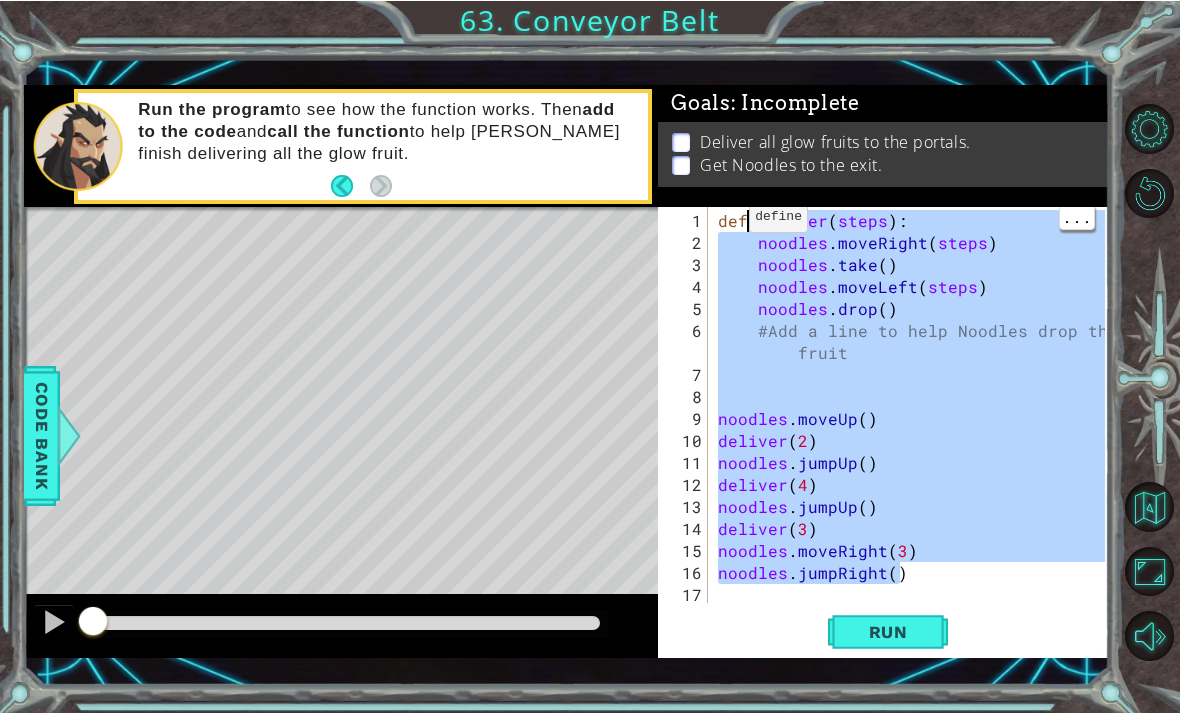 scroll, scrollTop: 0, scrollLeft: 0, axis: both 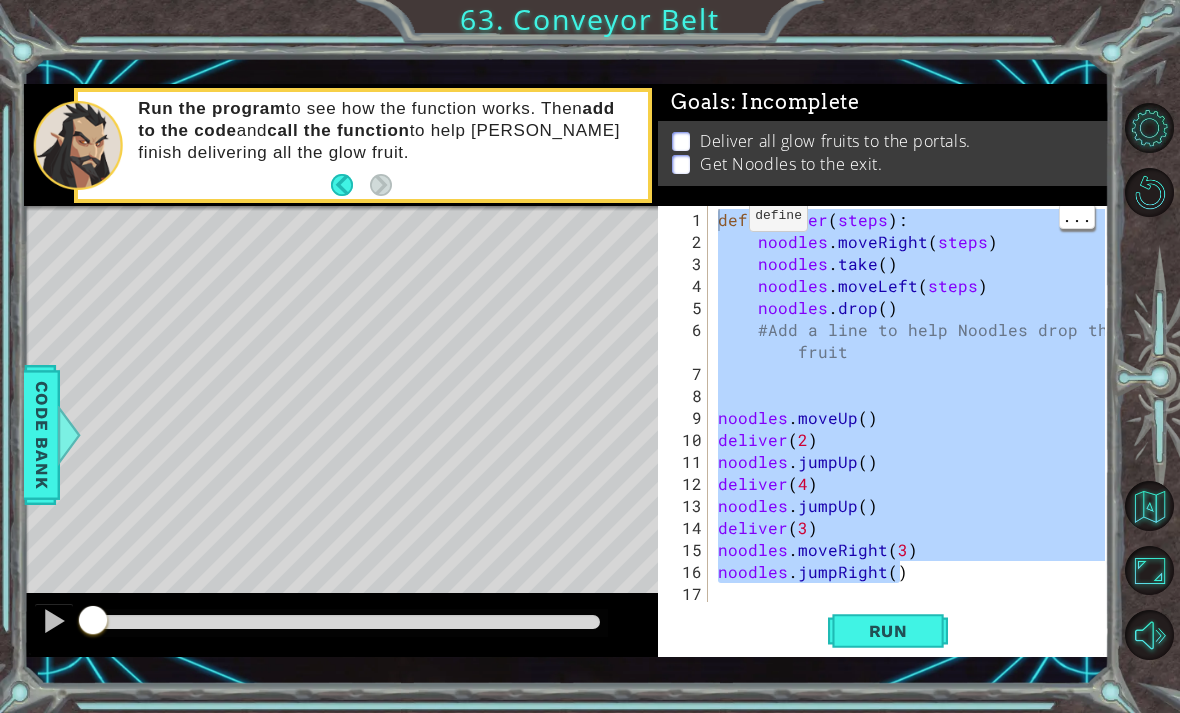 type on "deliver(3)" 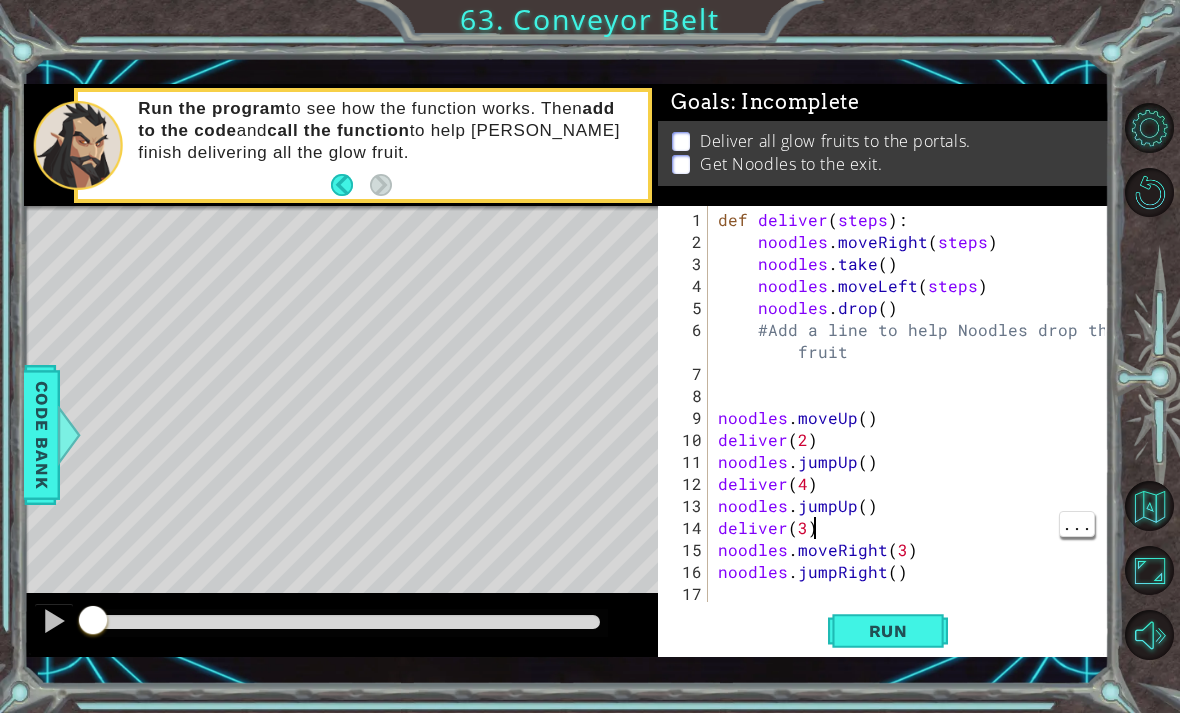 click on "def   deliver ( steps ) :      noodles . moveRight ( steps )      noodles . take ( )      noodles . moveLeft ( steps )      noodles . drop ( )      #Add a line to help Noodles drop the           fruit      noodles . moveUp ( ) deliver ( 2 ) noodles . jumpUp ( ) deliver ( 4 ) noodles . jumpUp ( ) deliver ( 3 ) noodles . moveRight ( 3 ) noodles . jumpRight ( )" at bounding box center [914, 429] 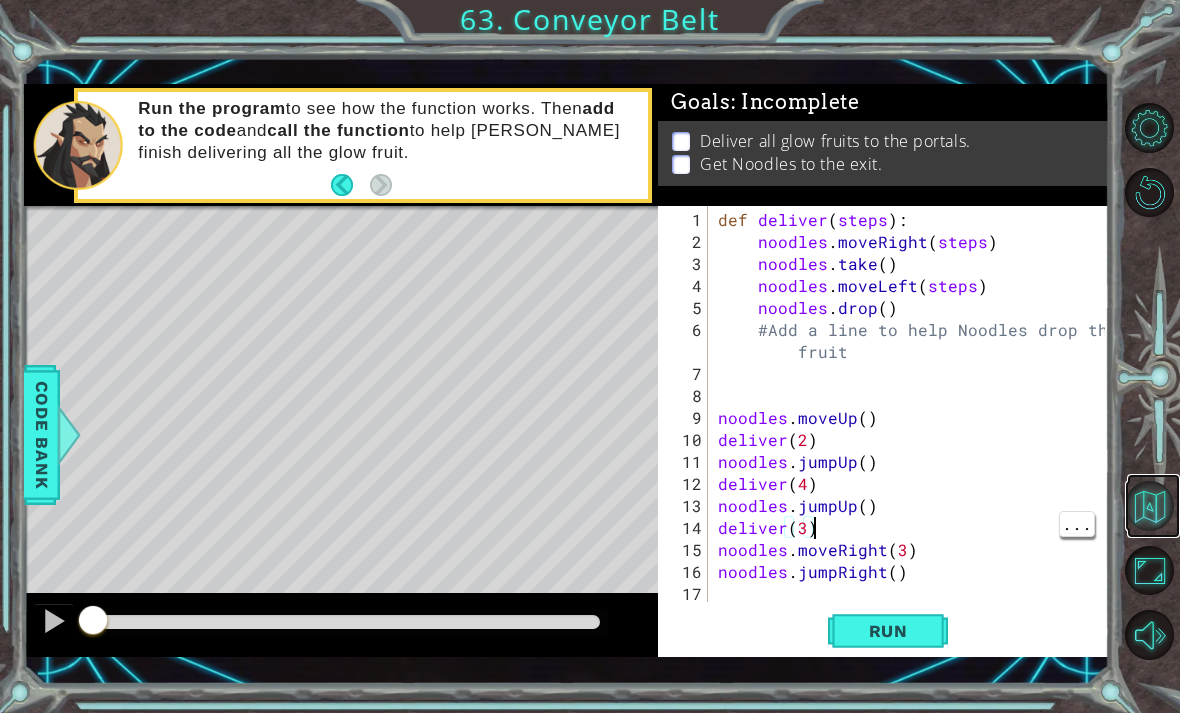 click at bounding box center (1150, 506) 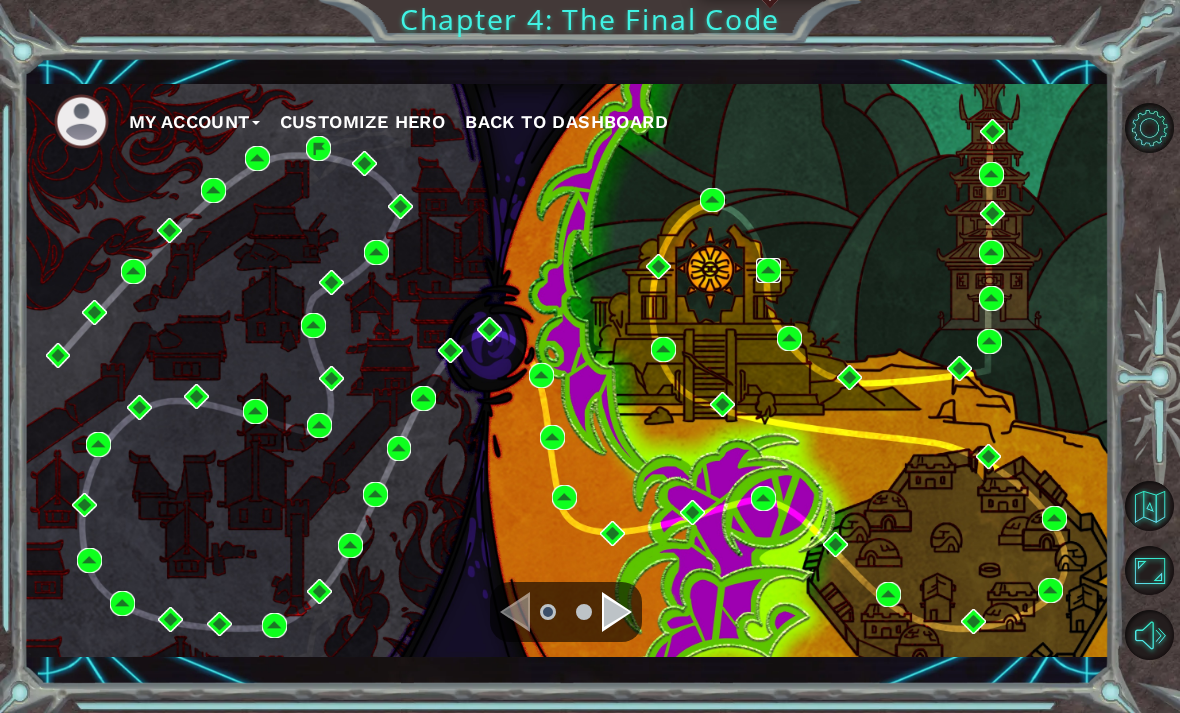 click at bounding box center [768, 270] 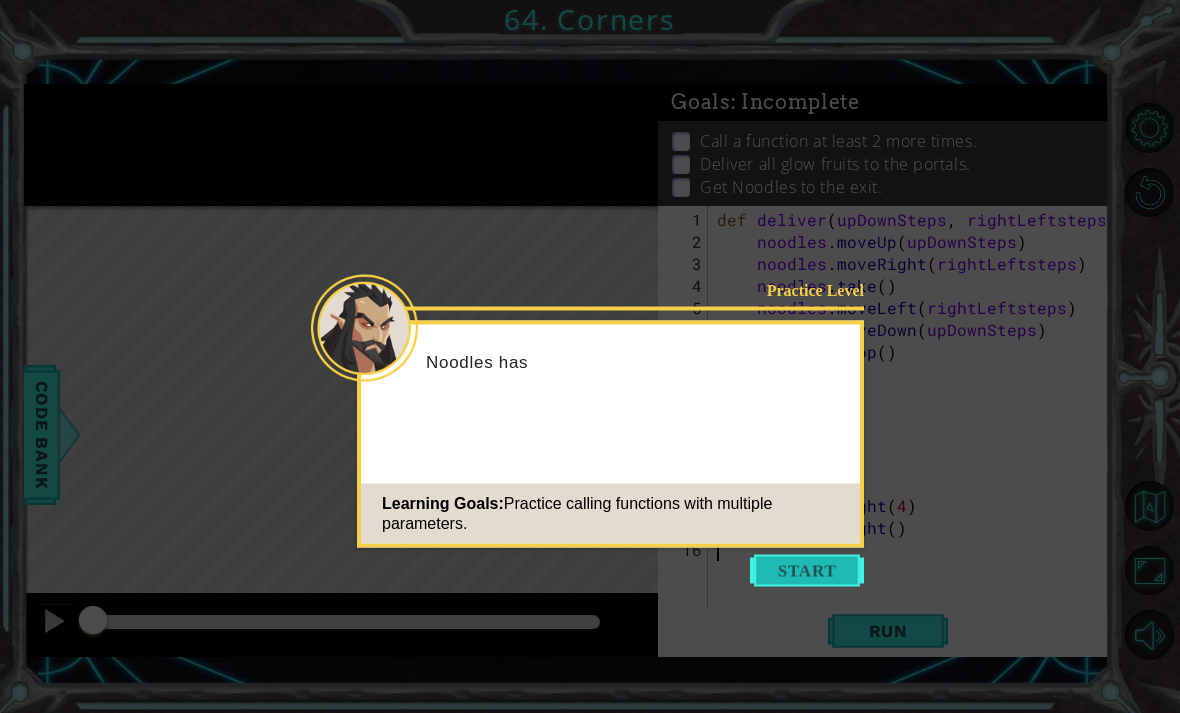 click at bounding box center (807, 571) 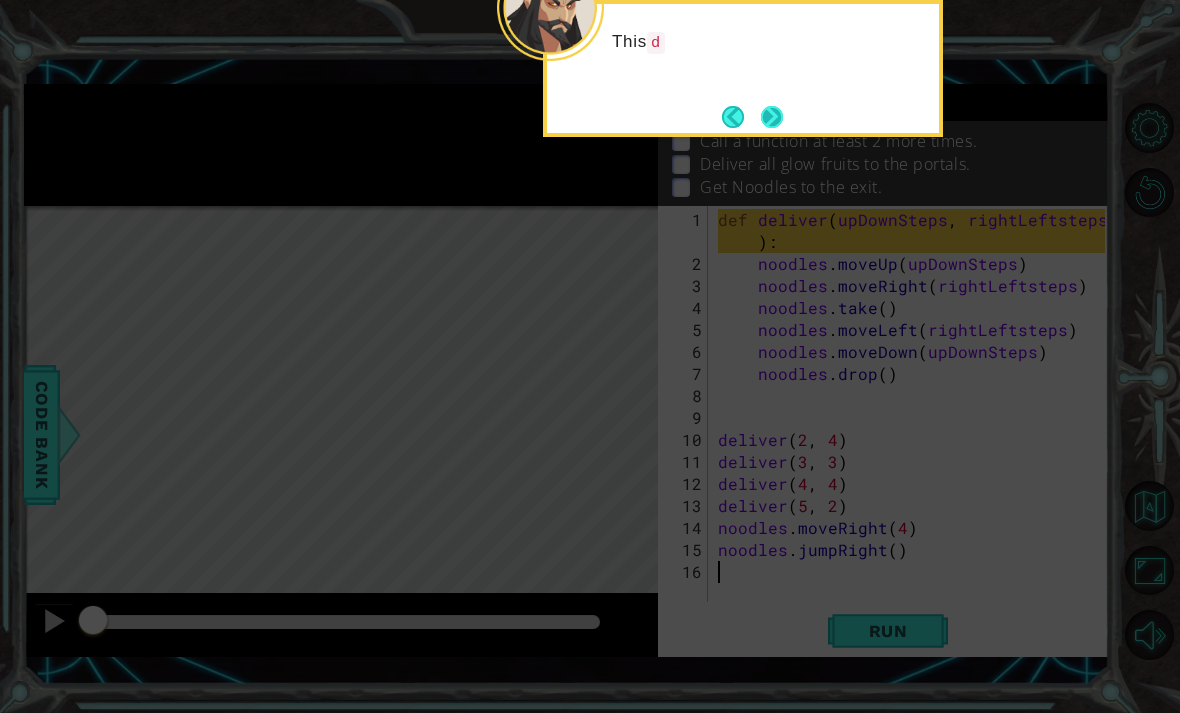 click at bounding box center [772, 117] 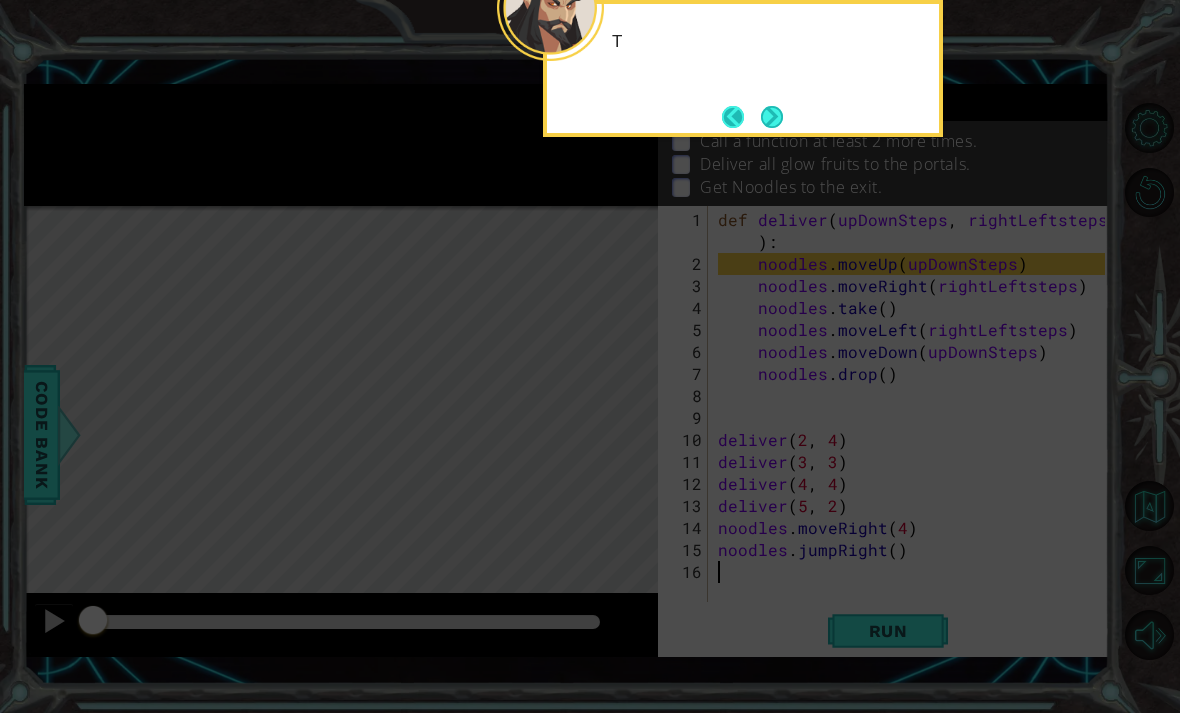click at bounding box center [741, 117] 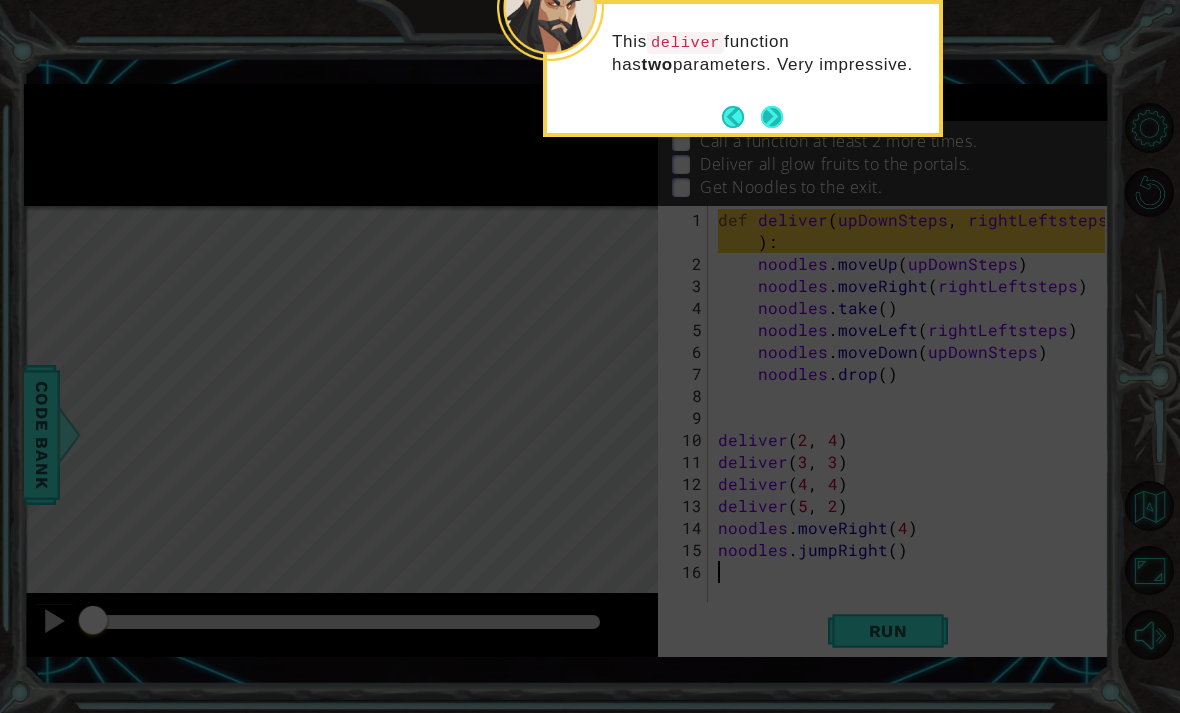 click at bounding box center [772, 117] 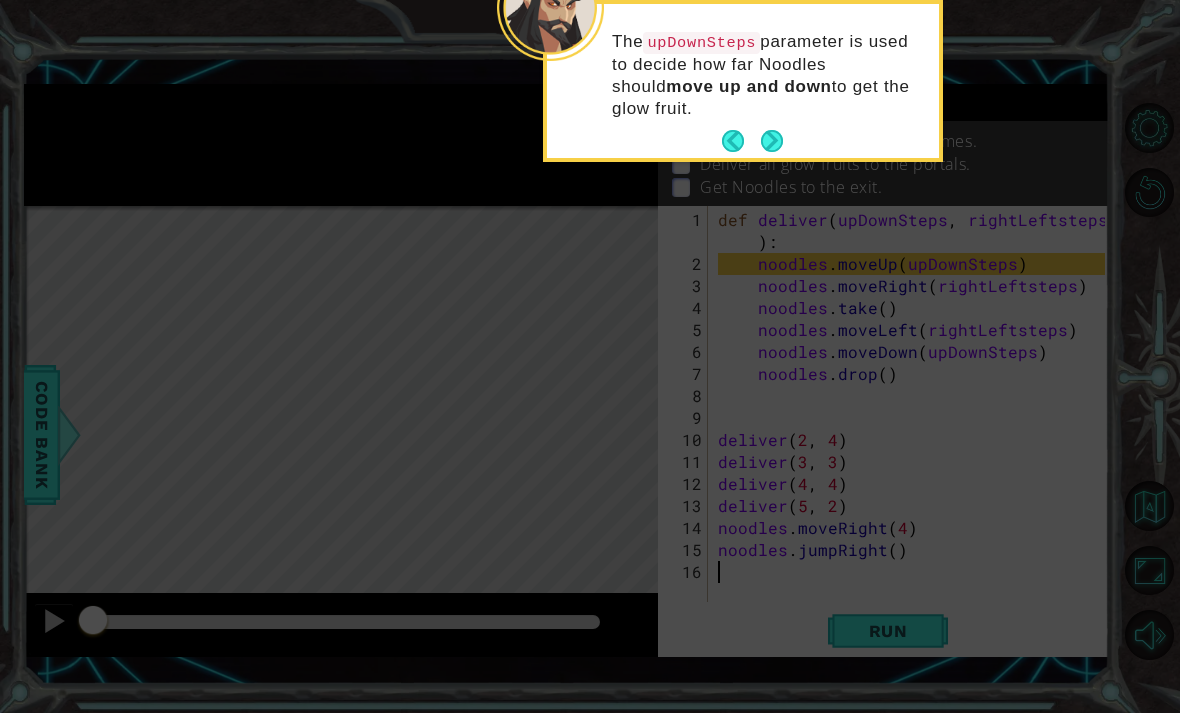 click on "The  upDownSteps  parameter is used to decide how far Noodles should  move up and down  to get the glow fruit." at bounding box center [768, 75] 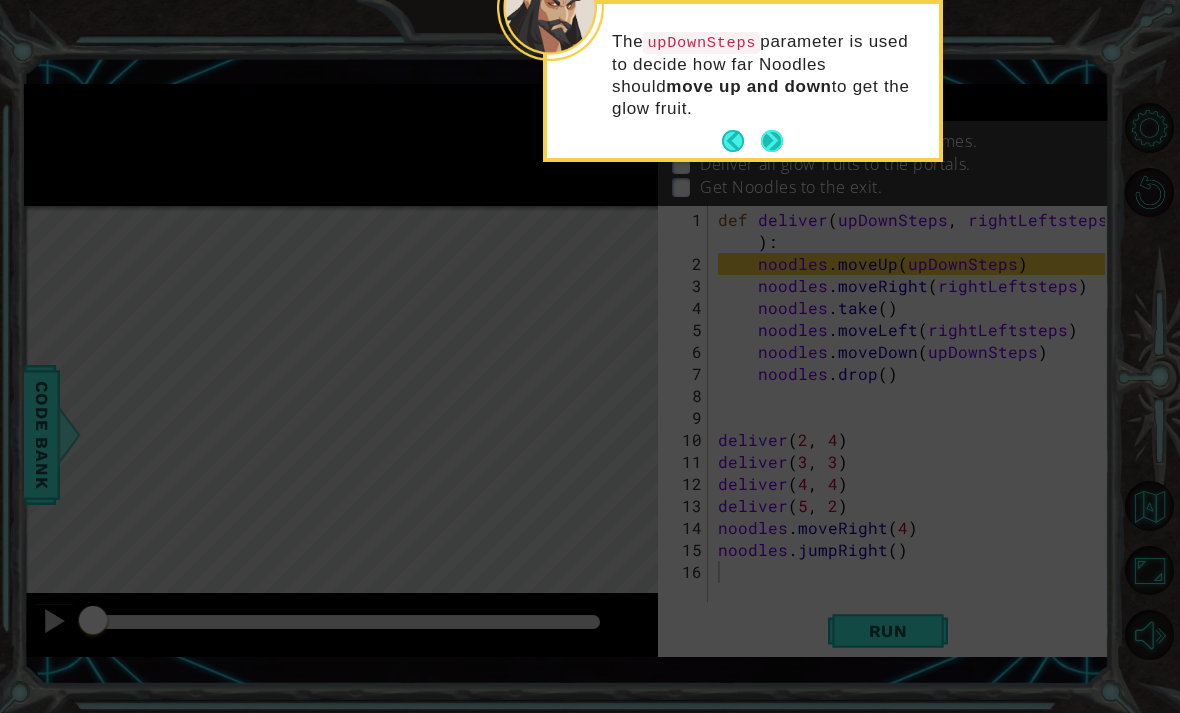 click at bounding box center (772, 141) 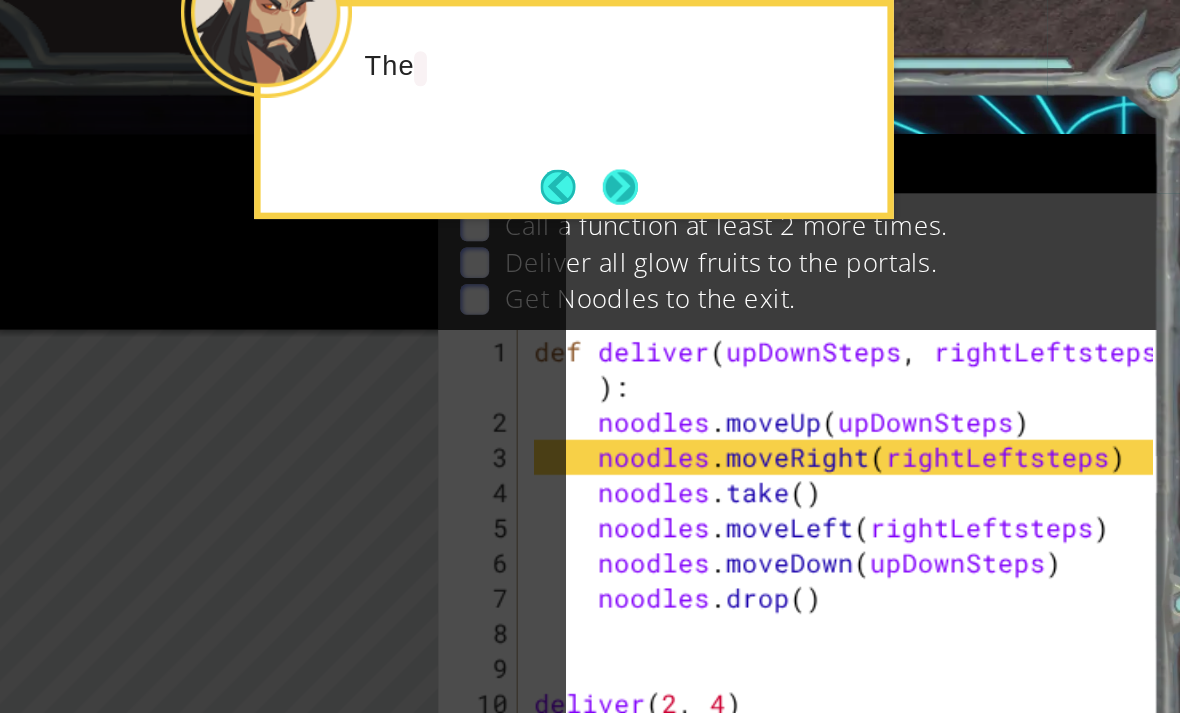 click at bounding box center (772, 117) 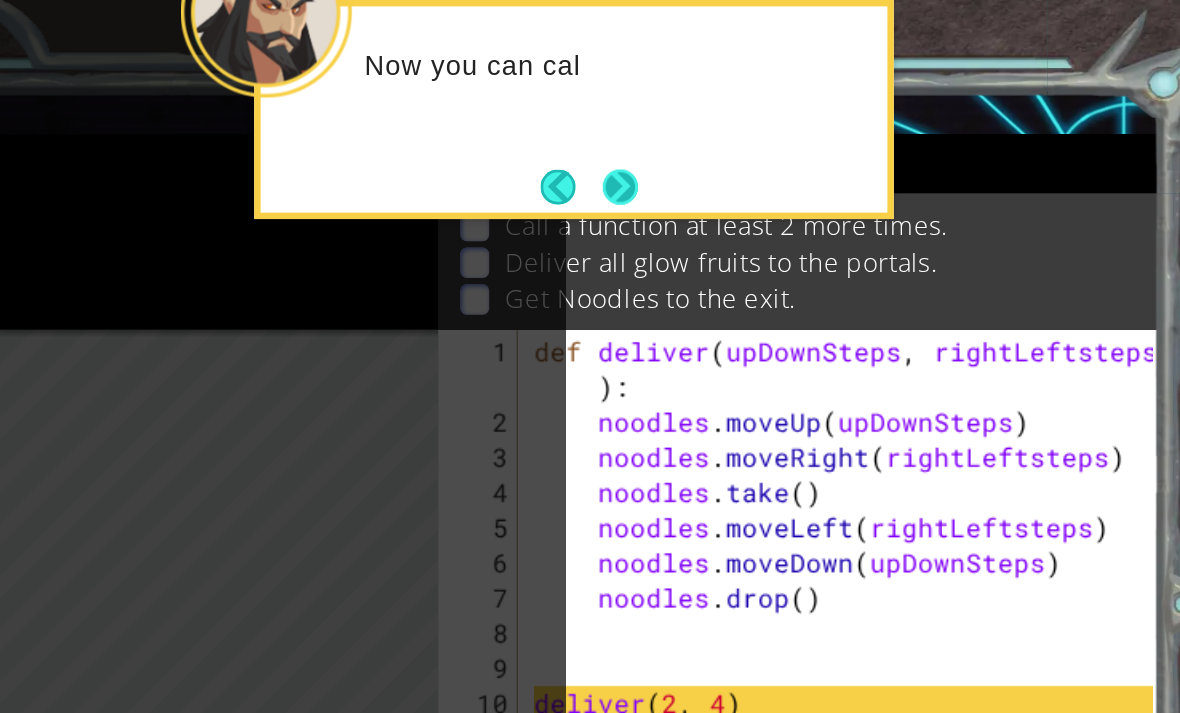 click at bounding box center [772, 117] 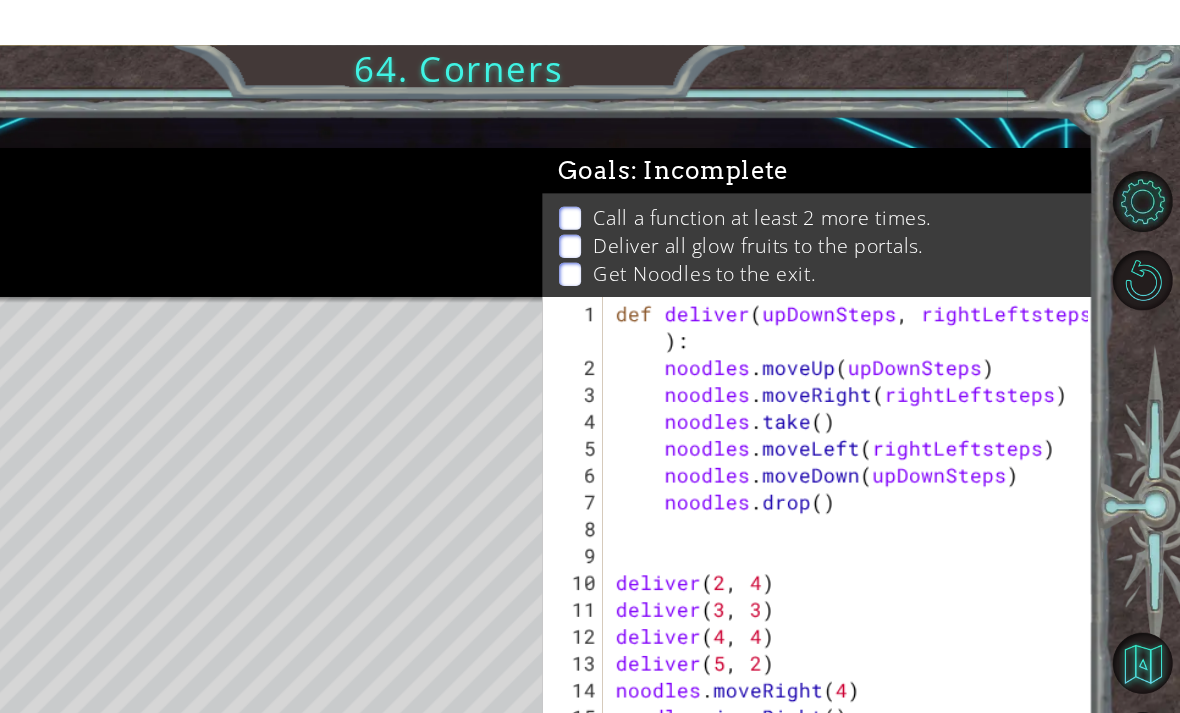 scroll, scrollTop: 0, scrollLeft: 0, axis: both 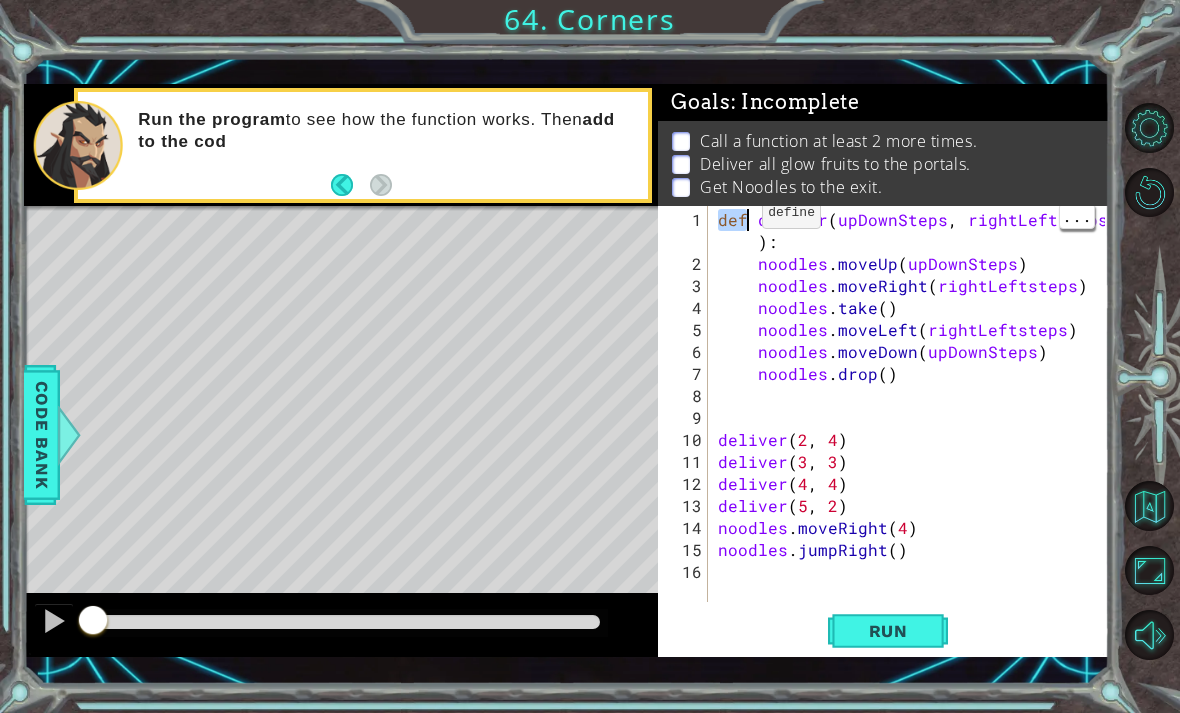 type on "def deliver(upDownSteps, rightLeftsteps):
noodles.moveUp(upDownSteps)" 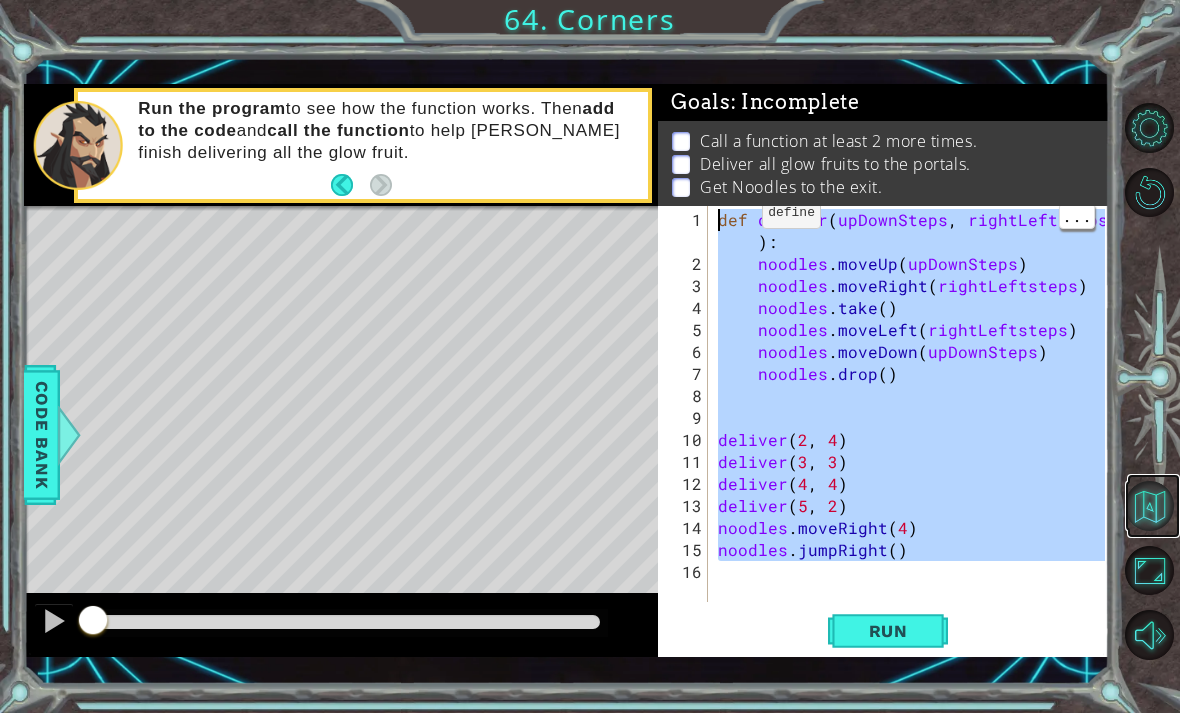 click at bounding box center [1150, 506] 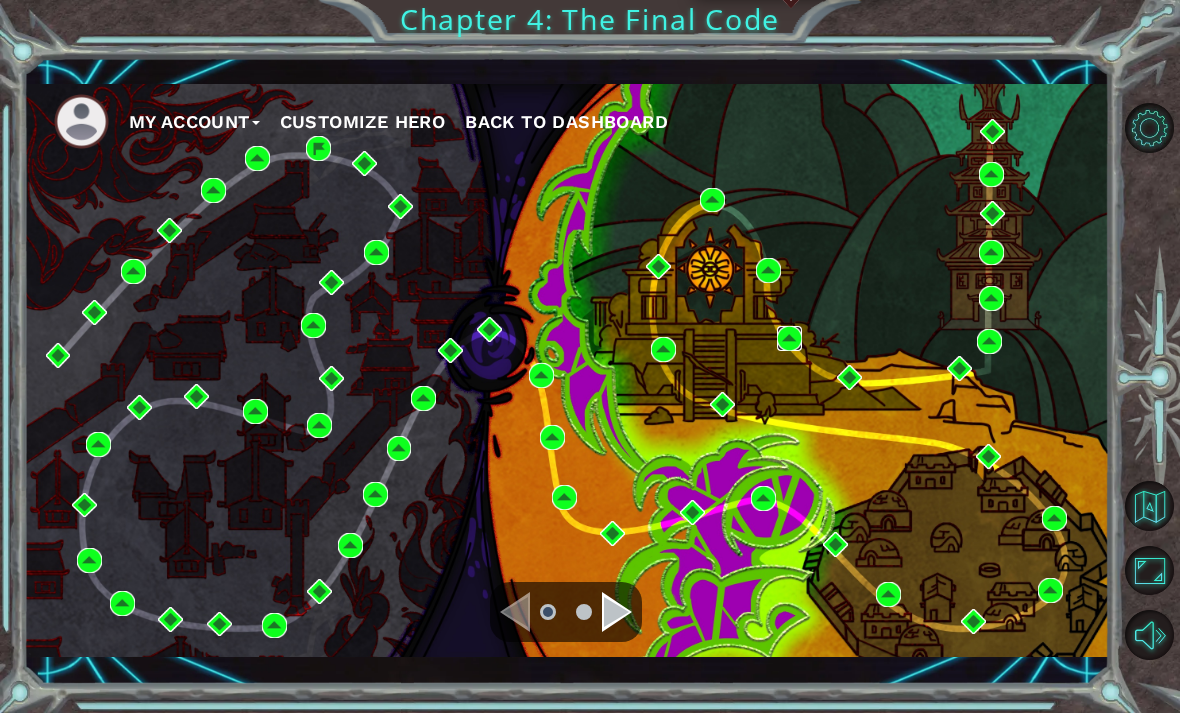 click at bounding box center (789, 338) 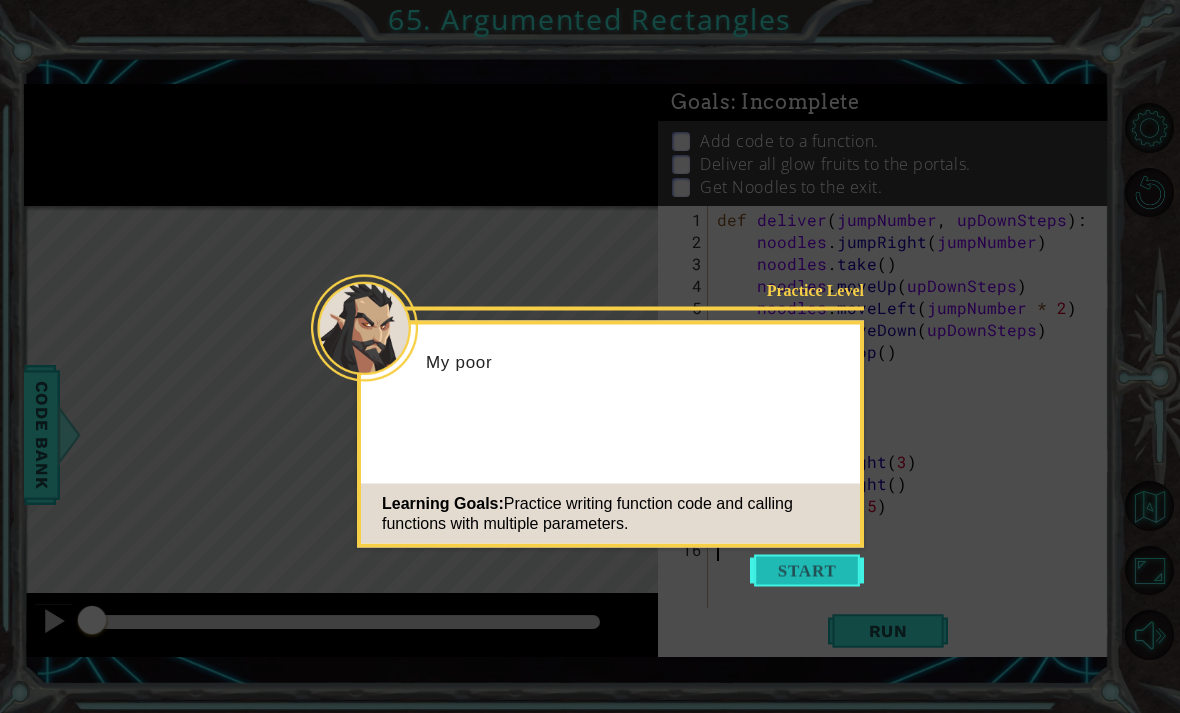 click at bounding box center [807, 571] 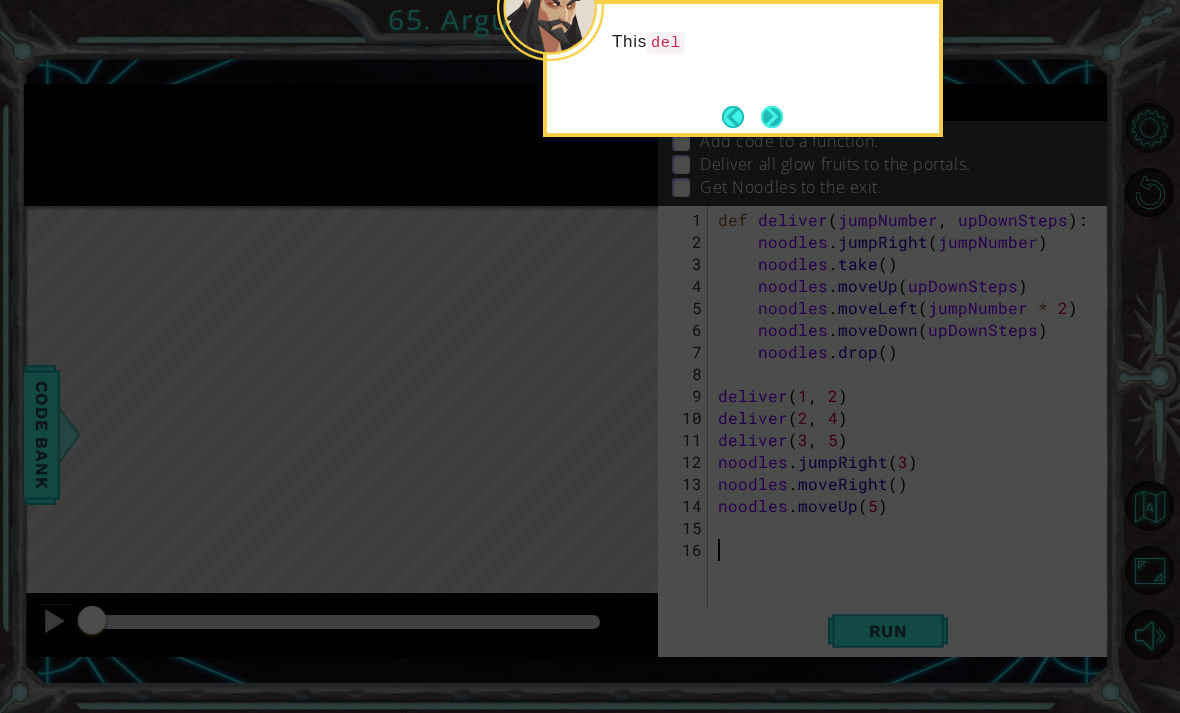 click at bounding box center (772, 117) 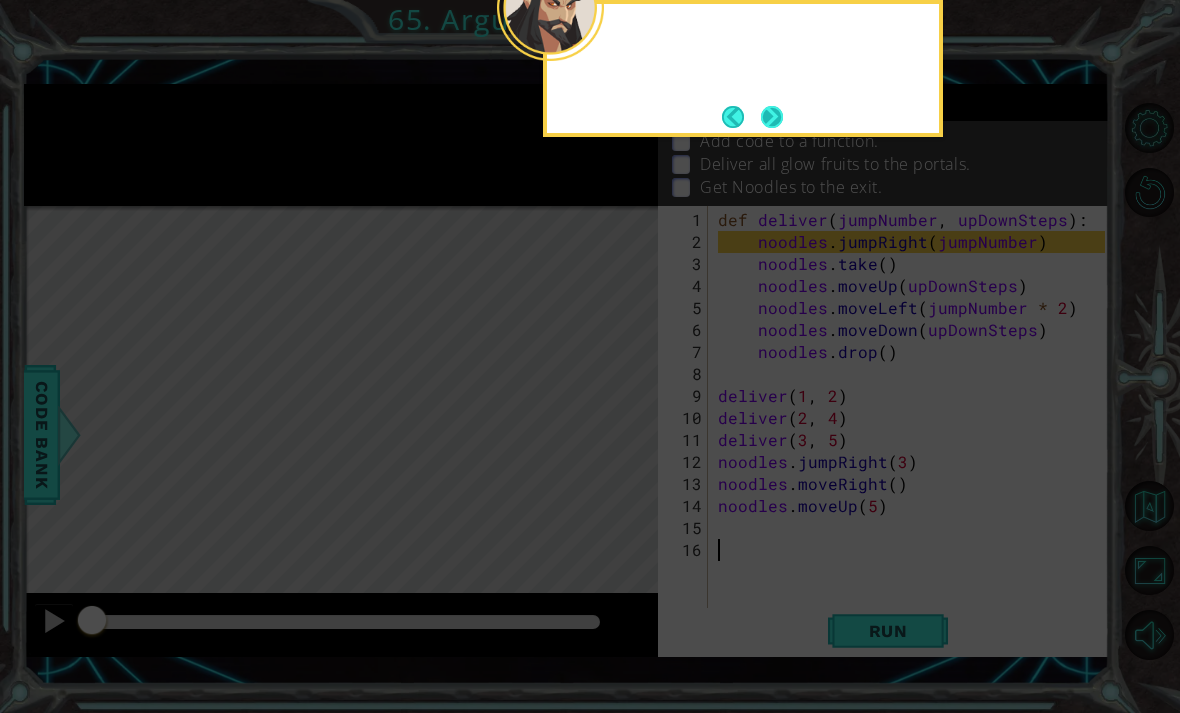click at bounding box center [772, 116] 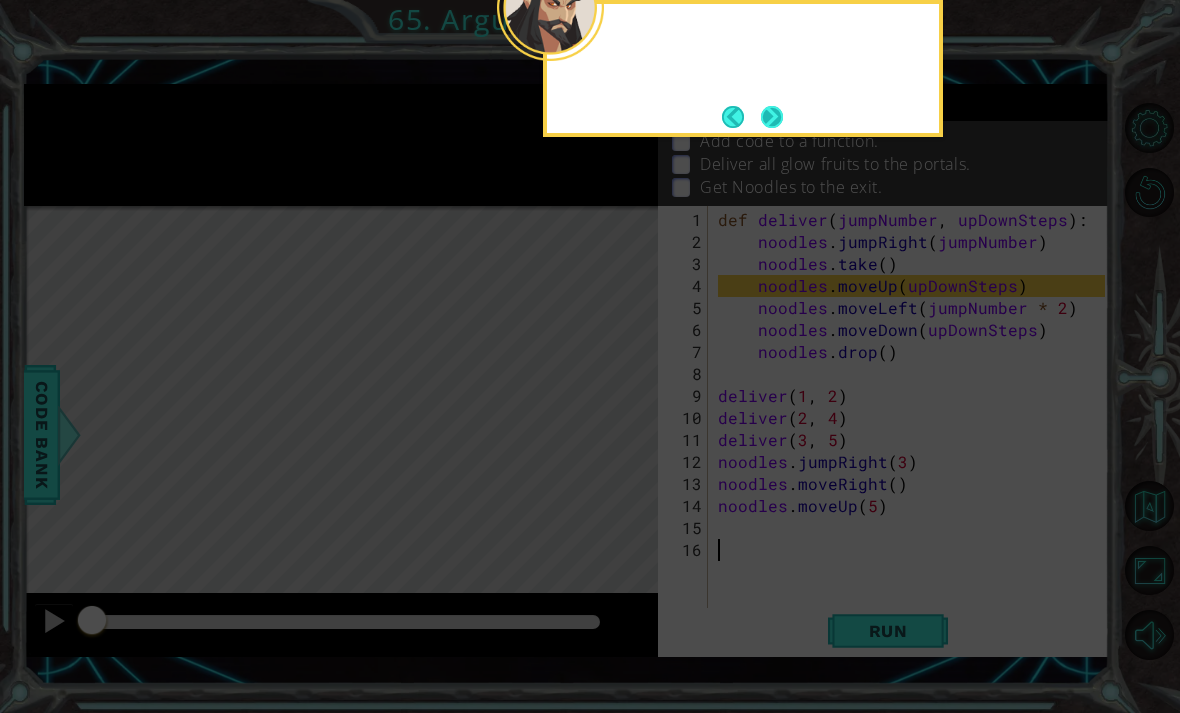 click at bounding box center (772, 117) 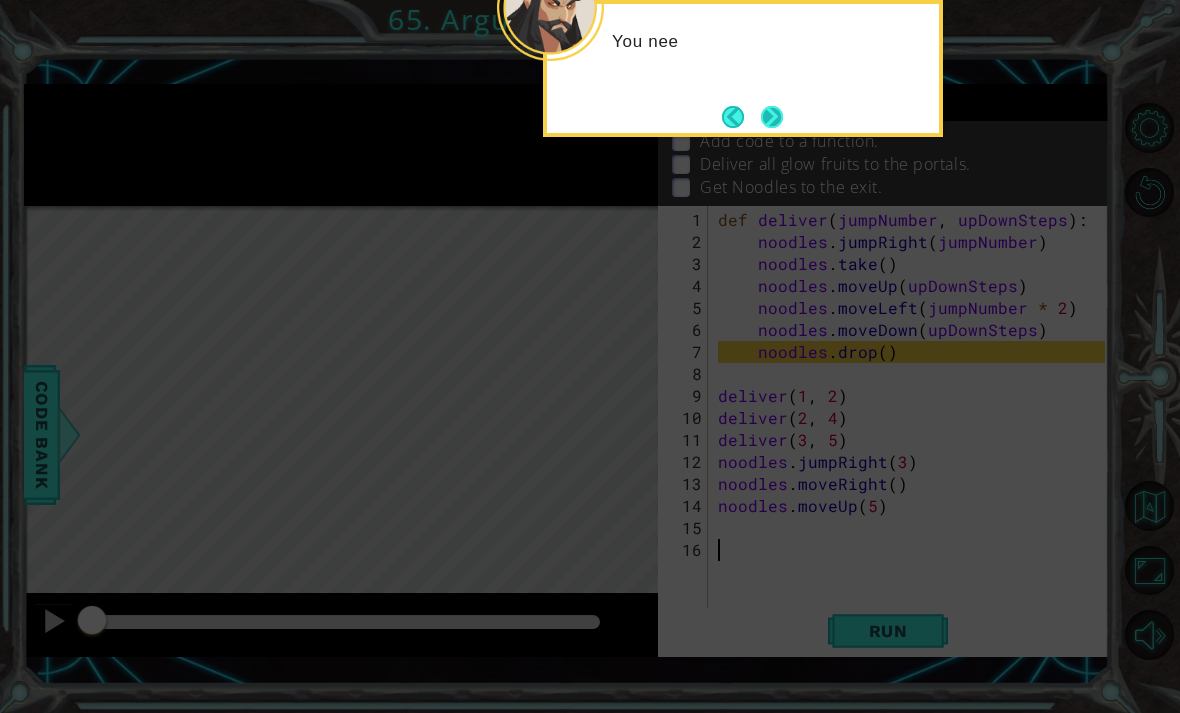 click at bounding box center [772, 117] 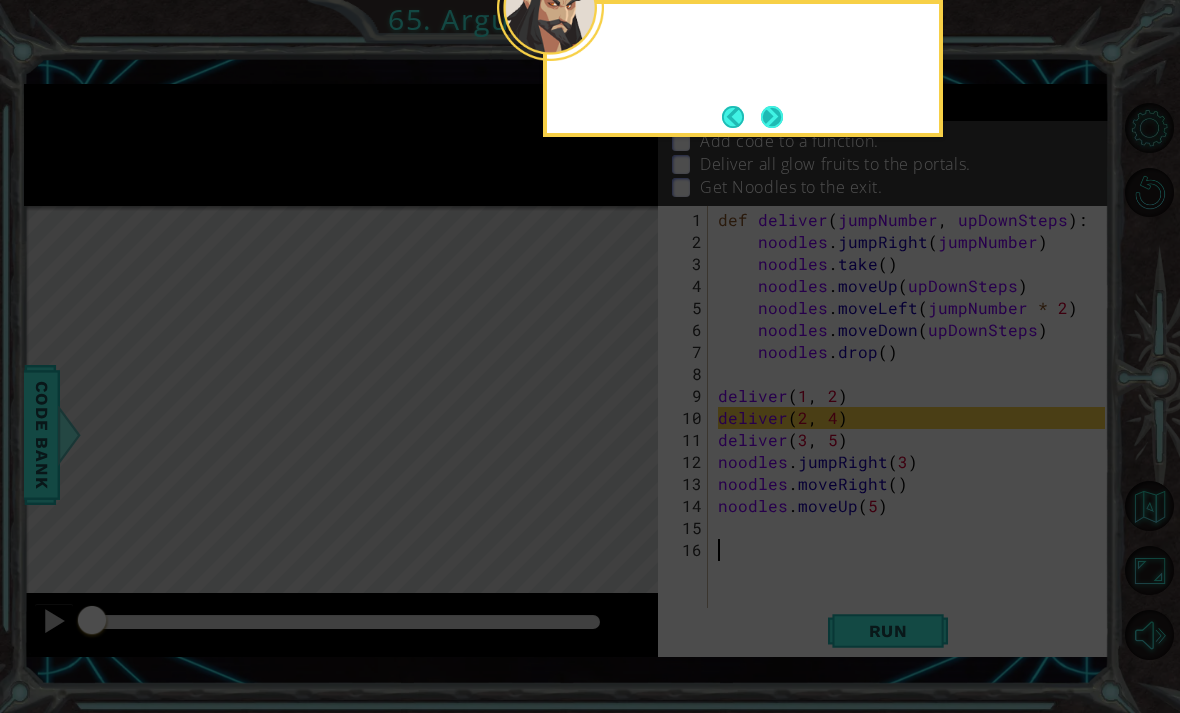 click at bounding box center [772, 117] 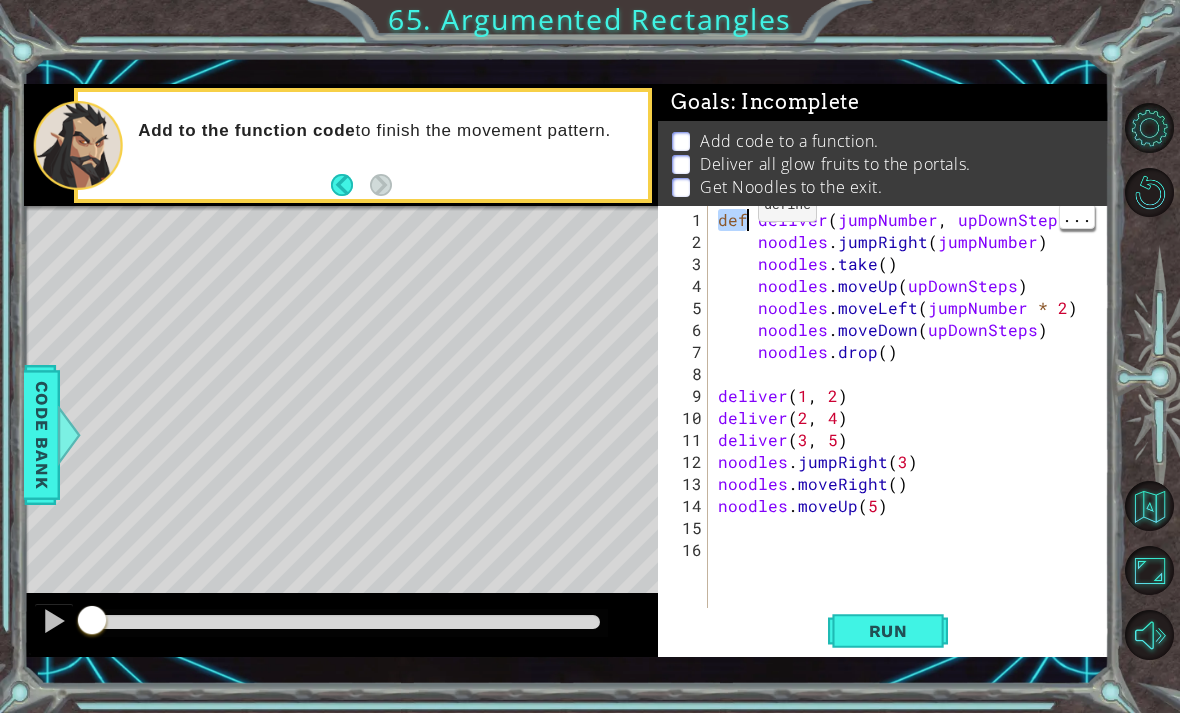 type on "def deliver(jumpNumber, upDownSteps):
noodles.jumpRight(jumpNumber)" 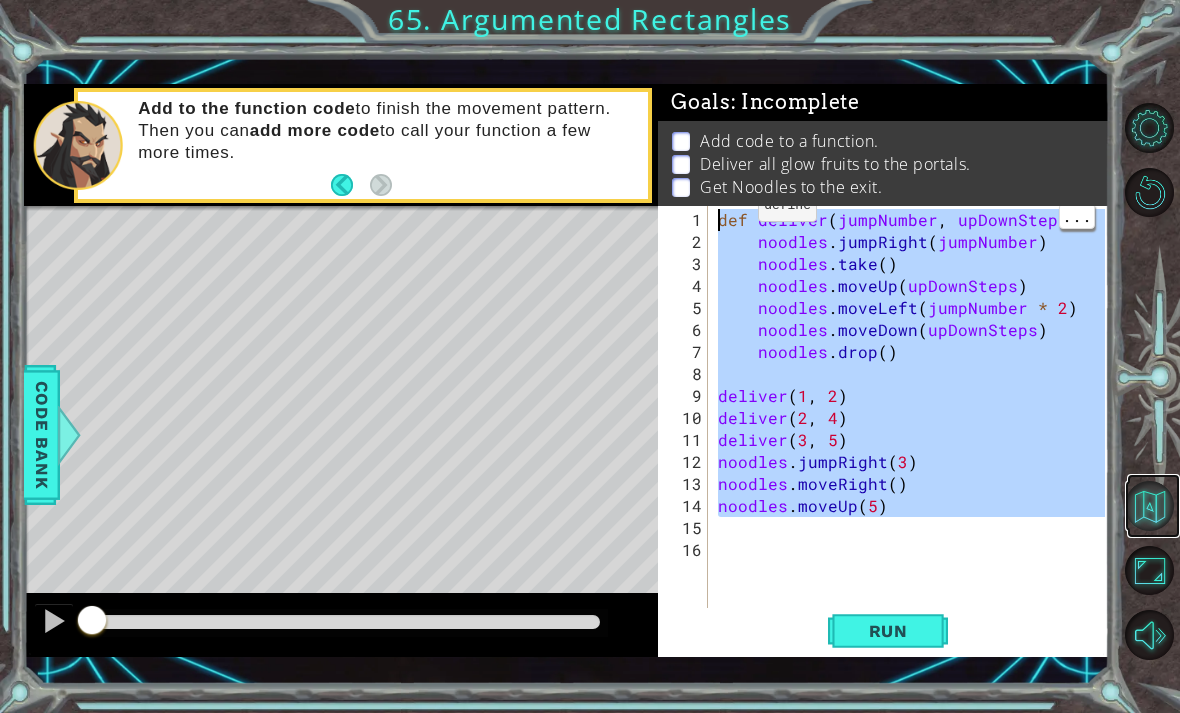 click at bounding box center (1150, 506) 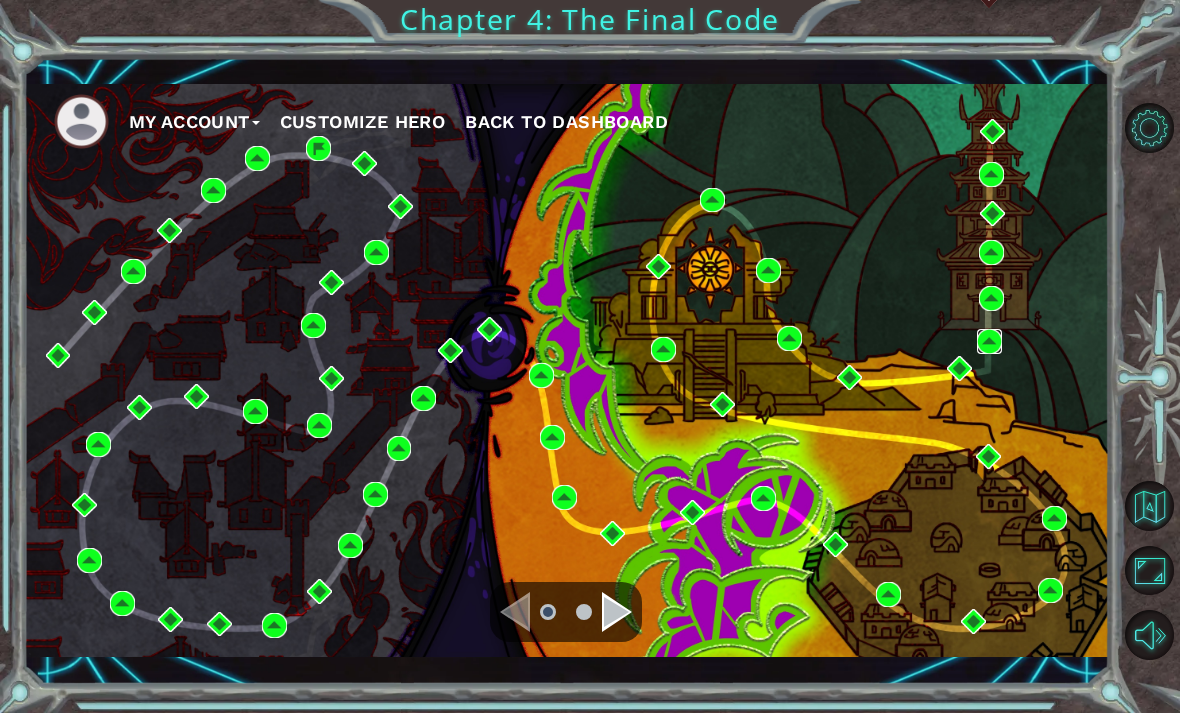 click at bounding box center [989, 341] 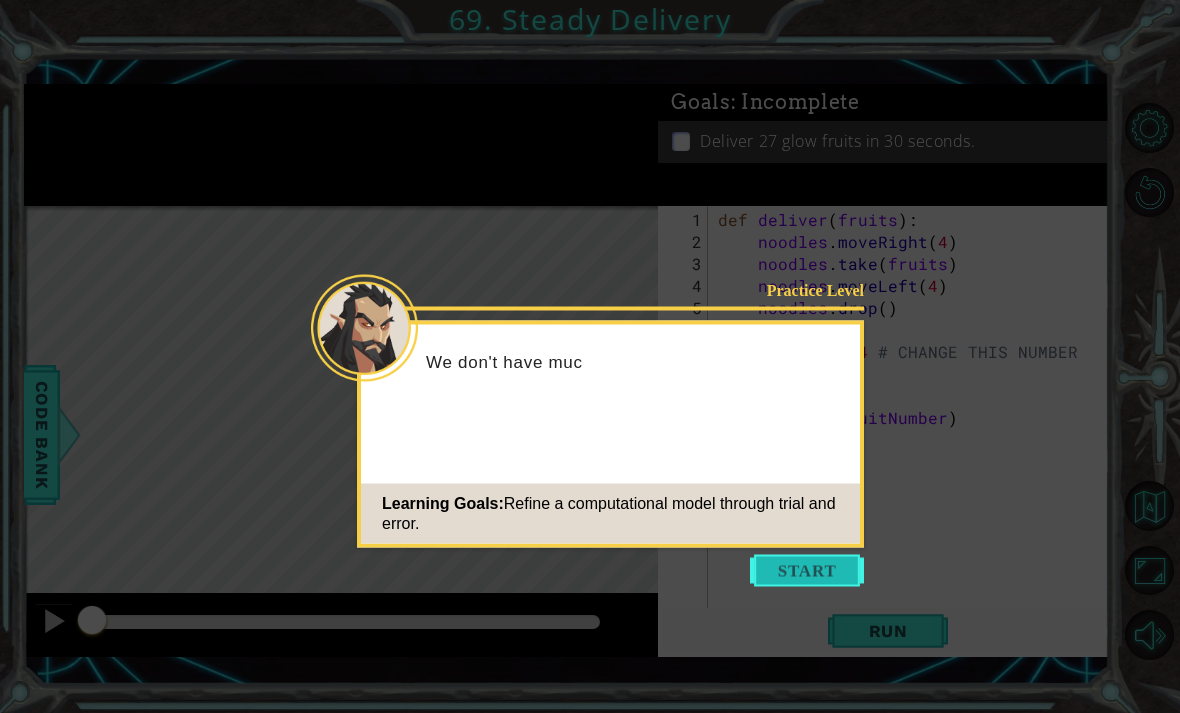 click at bounding box center [807, 571] 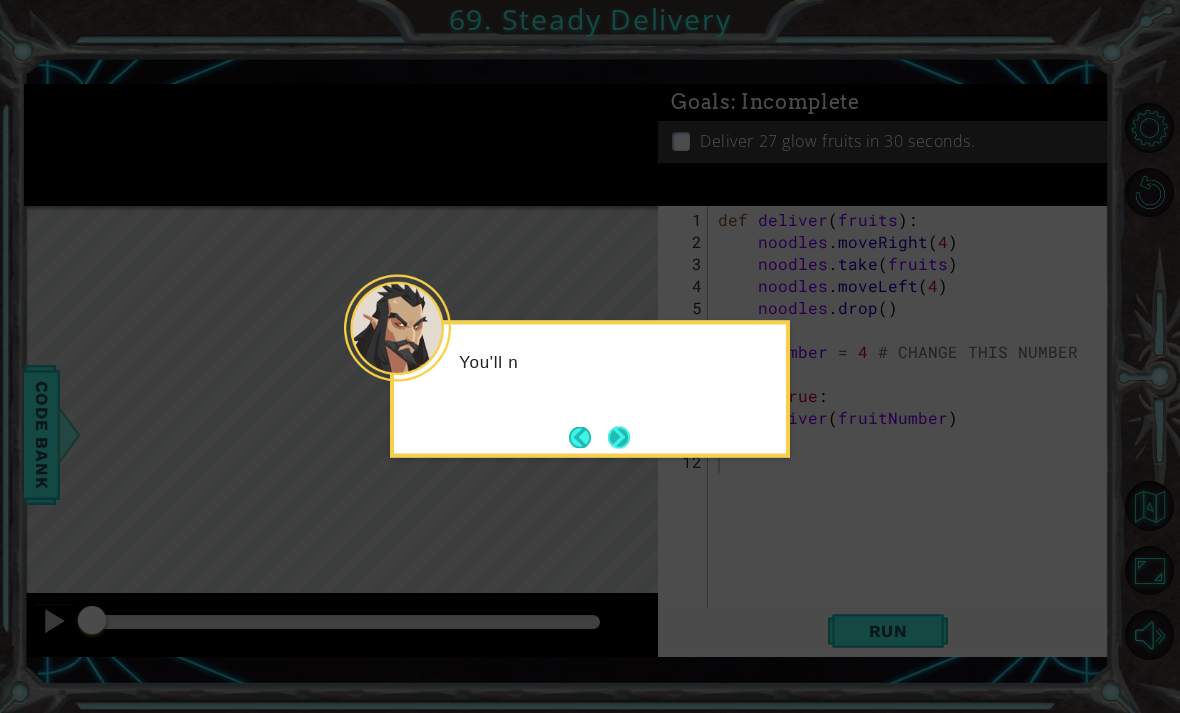 click at bounding box center (619, 437) 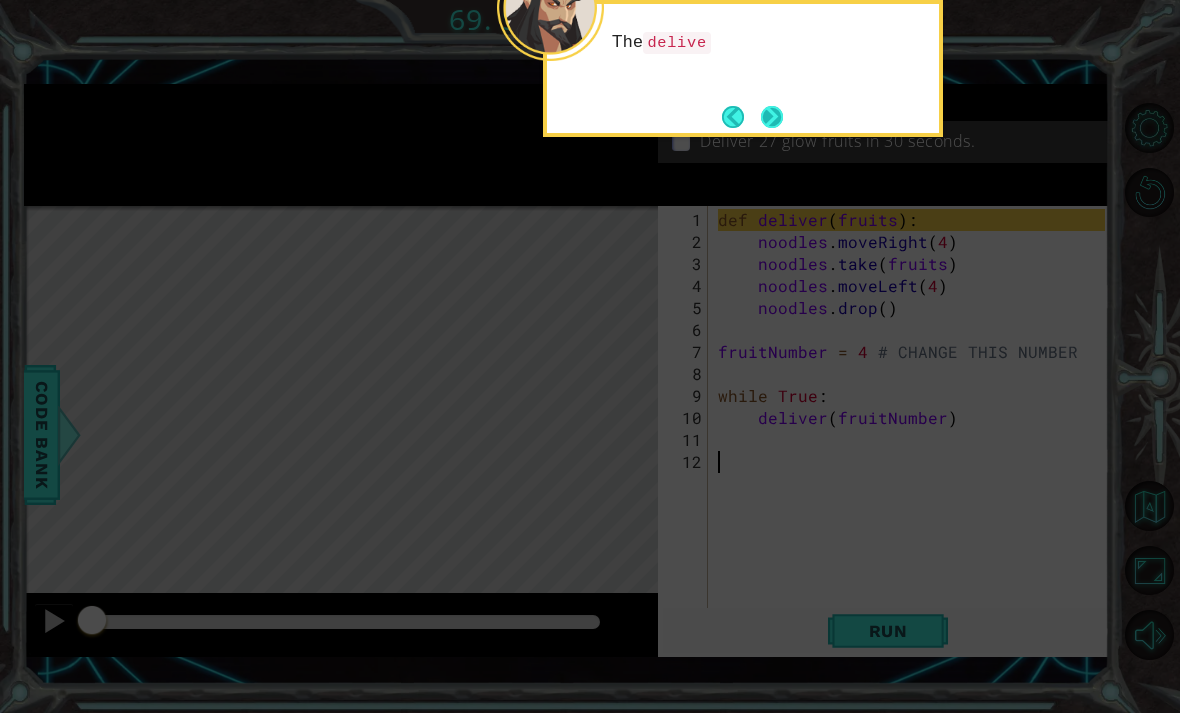 click at bounding box center (772, 117) 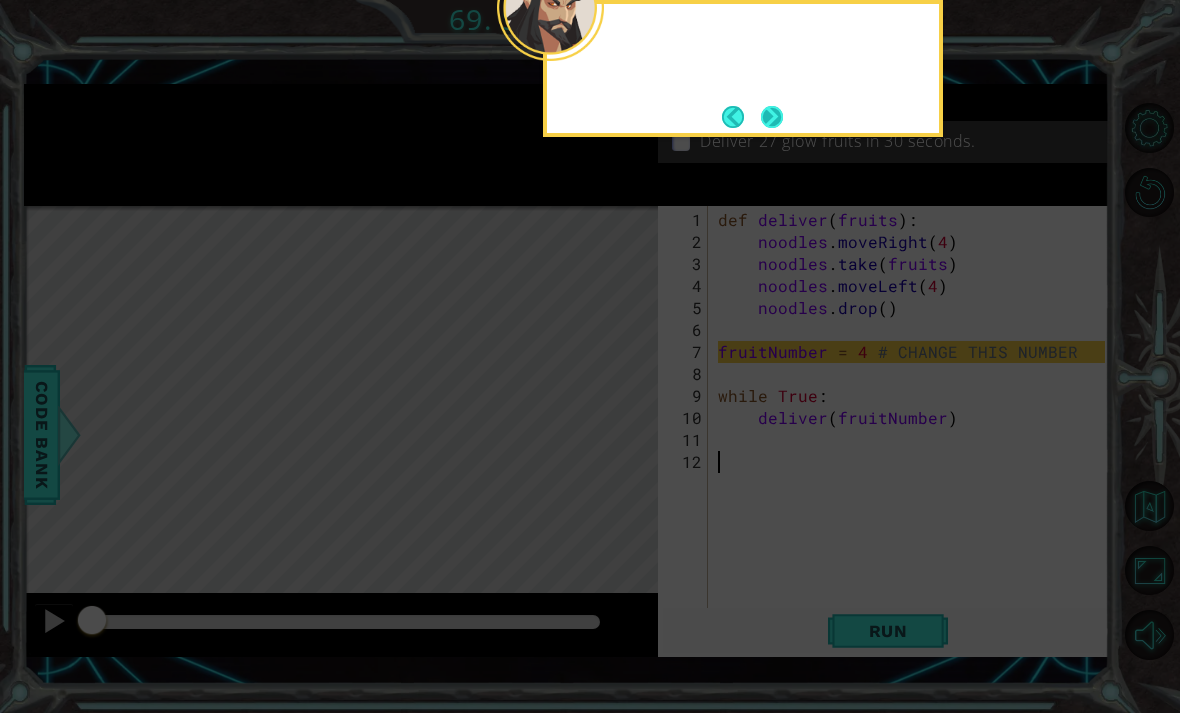 click at bounding box center [772, 117] 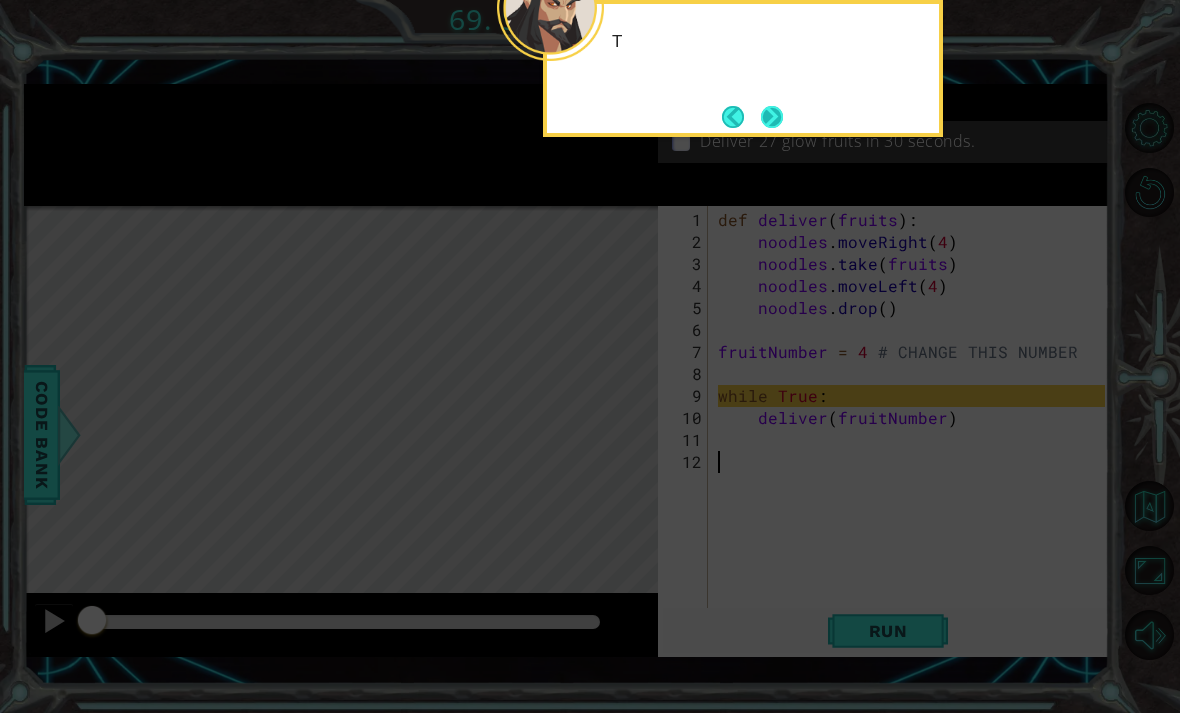 click at bounding box center (772, 116) 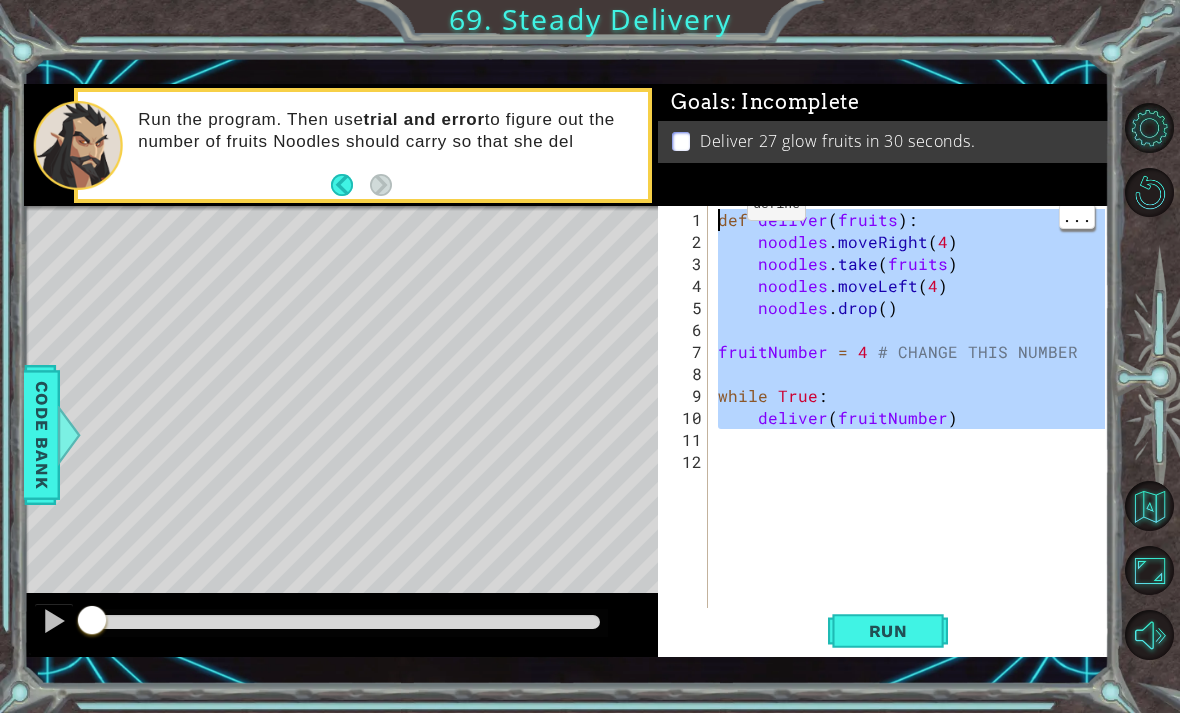 click on "1     הההההההההההההההההההההההההההההההההההההההההההההההההההההההההההההההההההההההההההההההההההההההההההההההההההההההההההההההההההההההההההההההההההההההההההההההההההההההההההההההההההההההההההההההההההההההההההההההההההההההההההההההההההההההההההההההההההההההההההההההההההההההההההההההה XXXXXXXXXXXXXXXXXXXXXXXXXXXXXXXXXXXXXXXXXXXXXXXXXXXXXXXXXXXXXXXXXXXXXXXXXXXXXXXXXXXXXXXXXXXXXXXXXXXXXXXXXXXXXXXXXXXXXXXXXXXXXXXXXXXXXXXXXXXXXXXXXXXXXXXXXXXXXXXXXXXXXXXXXXXXXXXXXXXXXXXXXXXXXXXXXXXXXXXXXXXXXXXXXXXXXXXXXXXXXXXXXXXXXXXXXXXXXXXXXXXXXXXXXXXXXXXX Solution × Goals : Incomplete       Deliver 27 glow fruits in 30 seconds.
def deliver(fruits):
noodles.moveRight(4) 1 2 3 4 5 6 7 8 9 10 11 12 def   deliver ( fruits ) :      noodles . moveRight ( 4 )      noodles . take ( fruits ) . (" at bounding box center (590, 356) 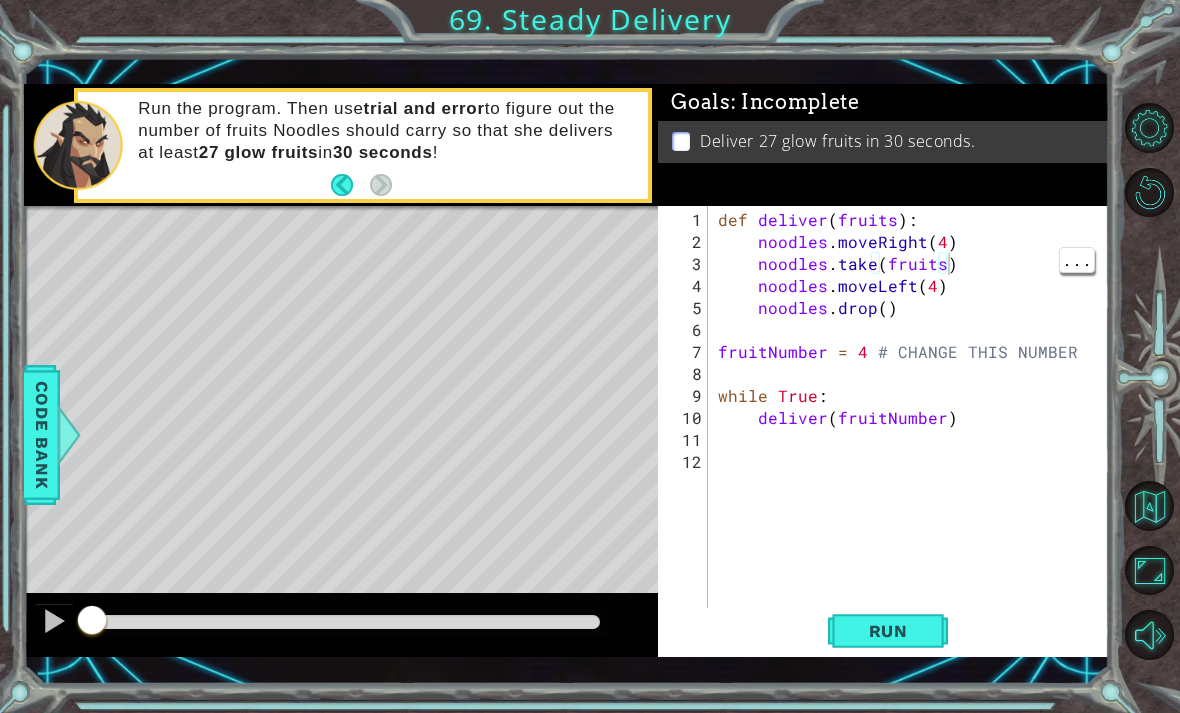 click on "def   deliver ( fruits ) :      noodles . moveRight ( 4 )      noodles . take ( fruits )      noodles . moveLeft ( 4 )      noodles . drop ( )      fruitNumber   =   4   # CHANGE THIS NUMBER while   True :      deliver ( fruitNumber )" at bounding box center [914, 440] 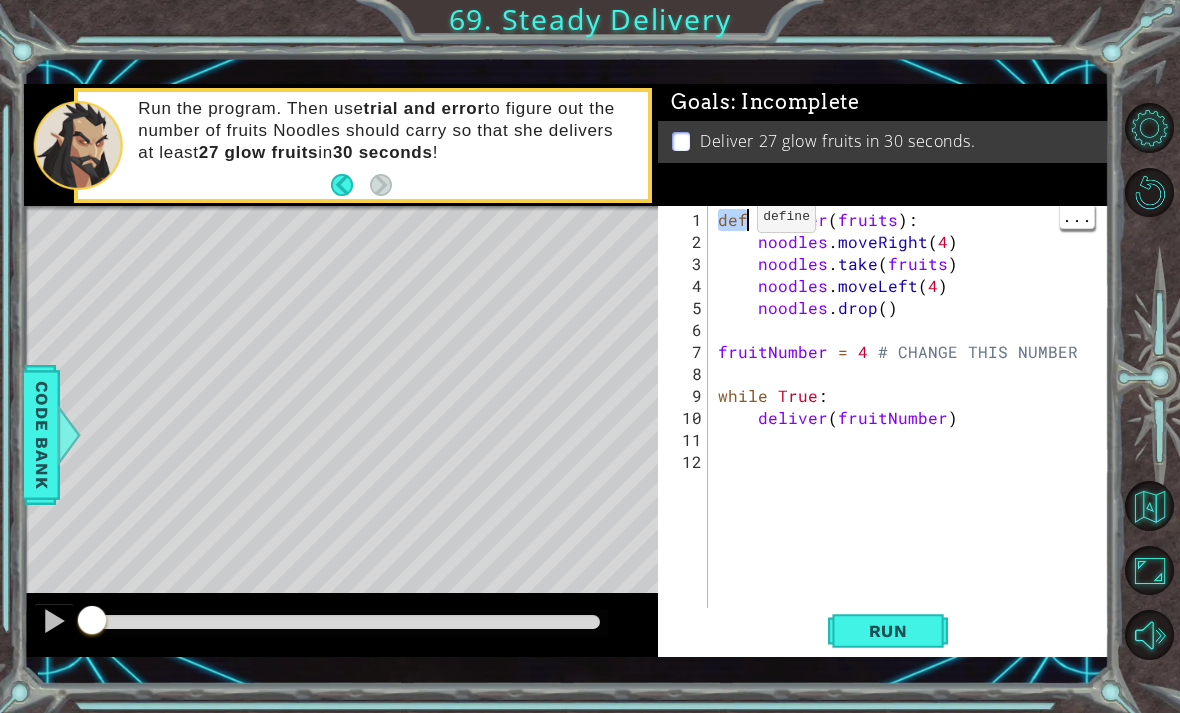 type on "def deliver(fruits):
noodles.moveRight(4)" 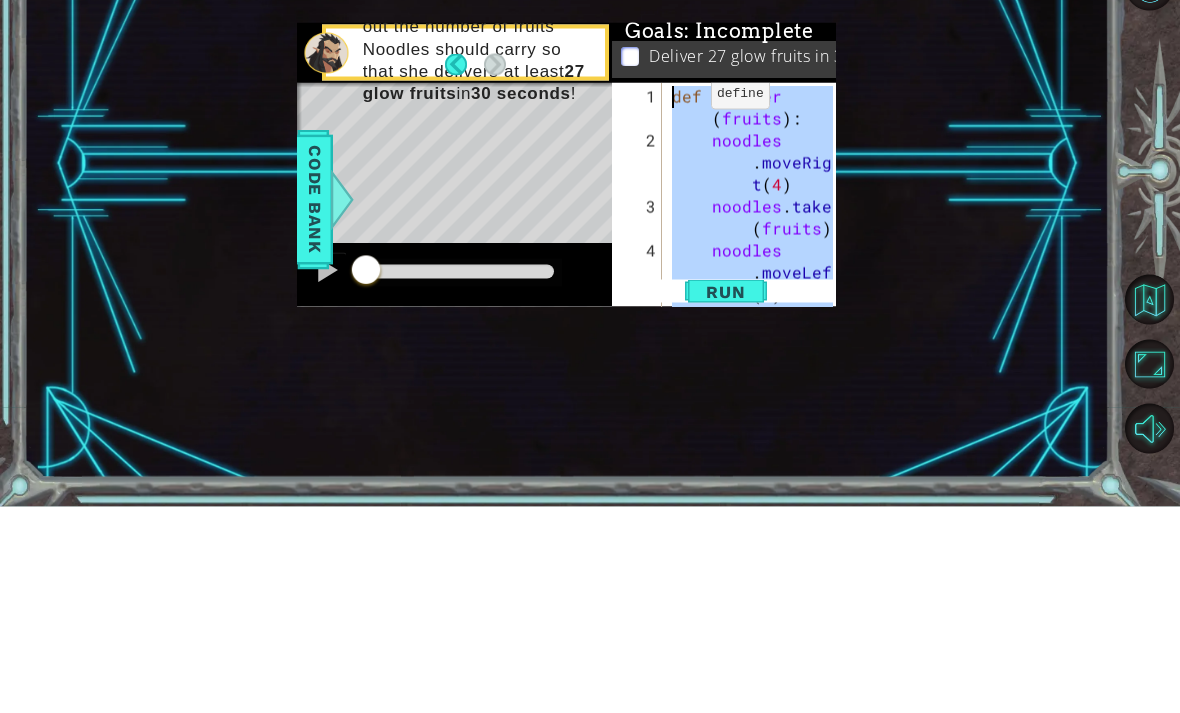 scroll, scrollTop: 64, scrollLeft: 0, axis: vertical 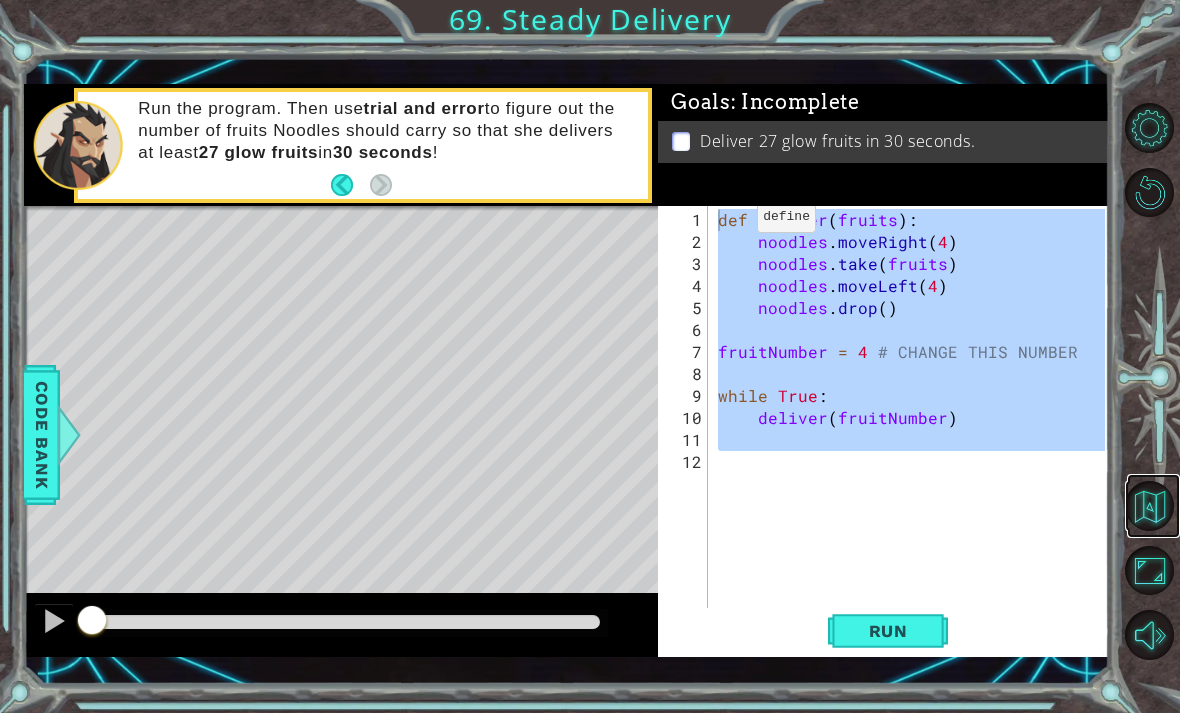 click at bounding box center [1150, 506] 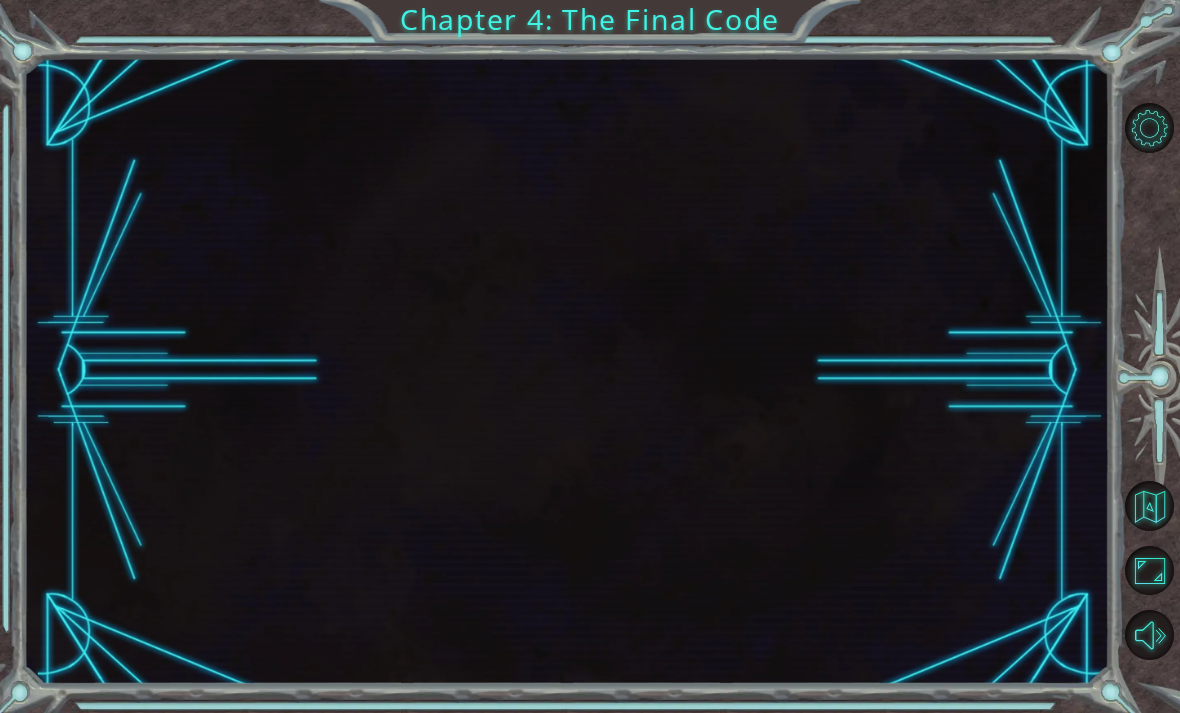 scroll, scrollTop: 0, scrollLeft: 0, axis: both 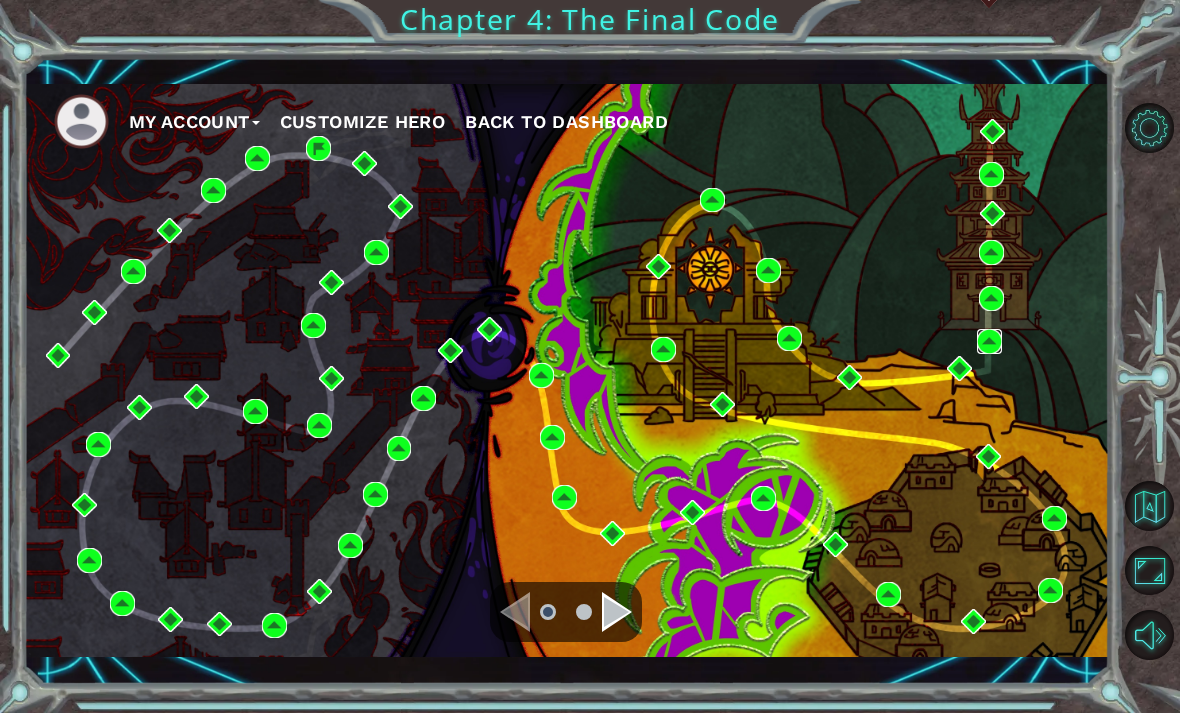 click at bounding box center [989, 341] 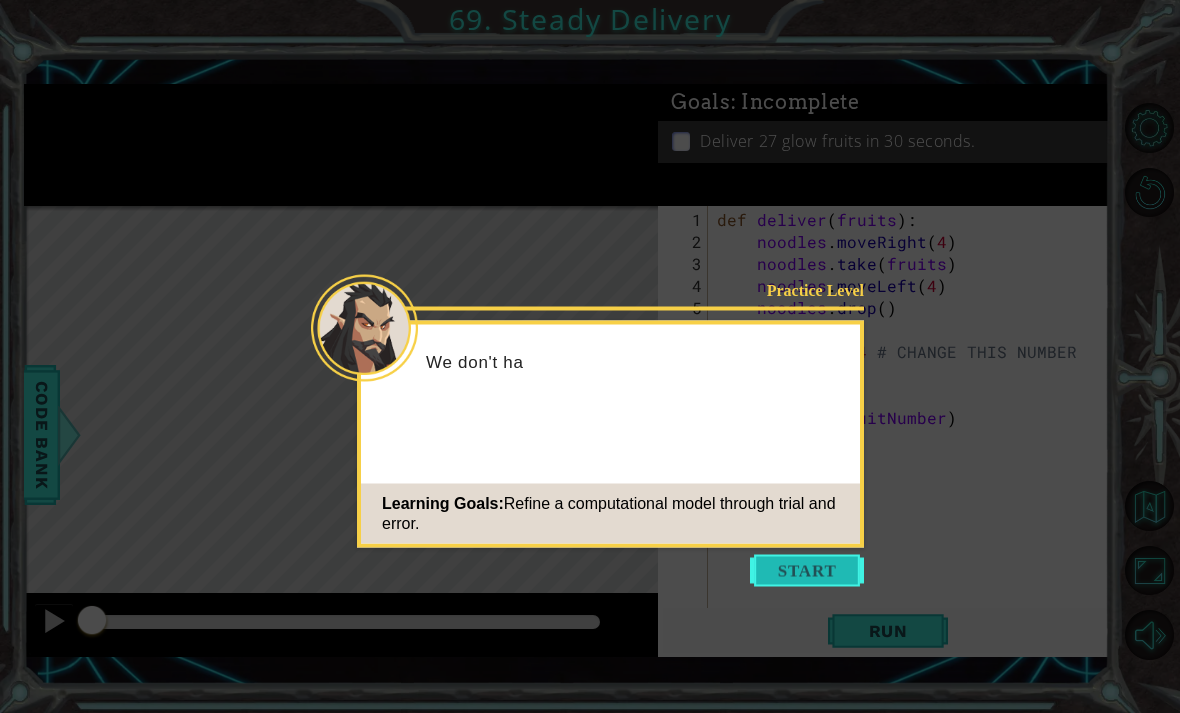 click at bounding box center (807, 571) 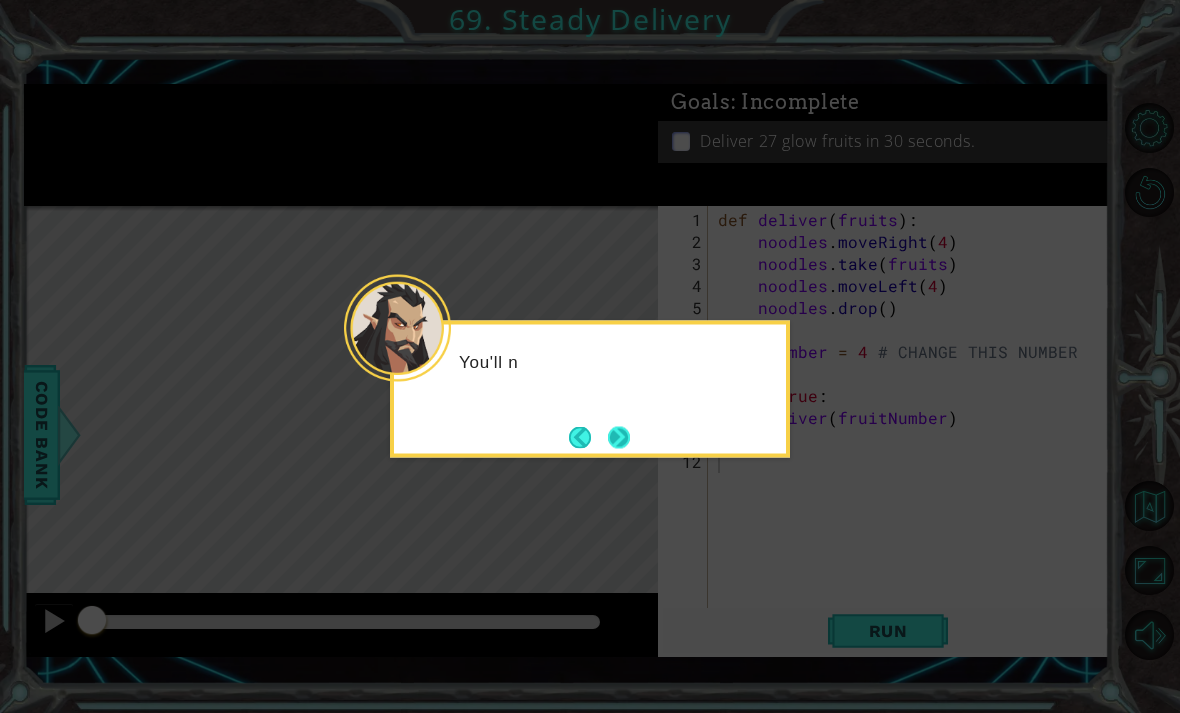 click at bounding box center (619, 437) 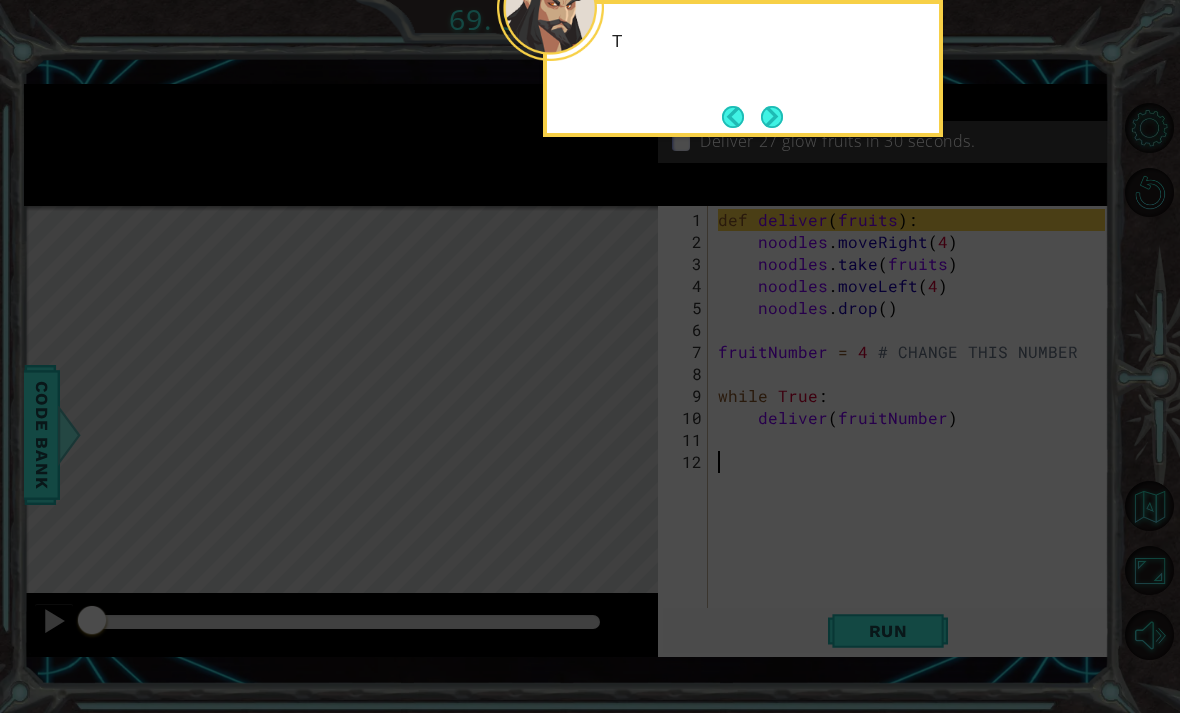 click 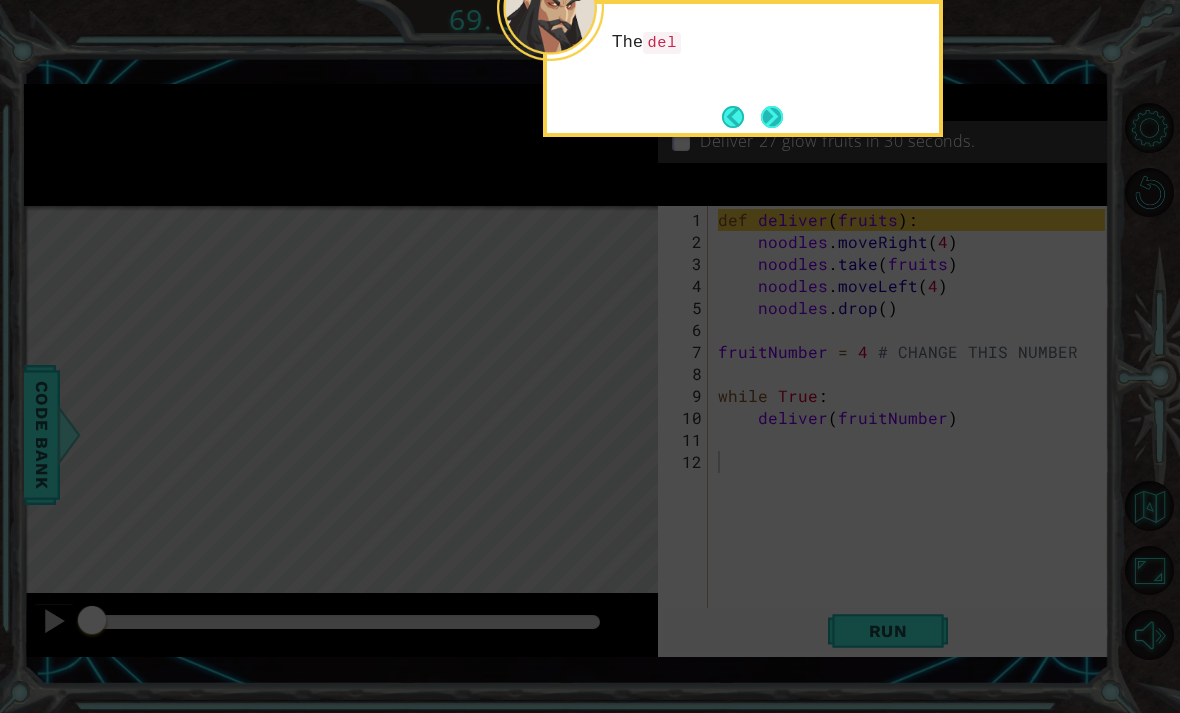 click at bounding box center (772, 117) 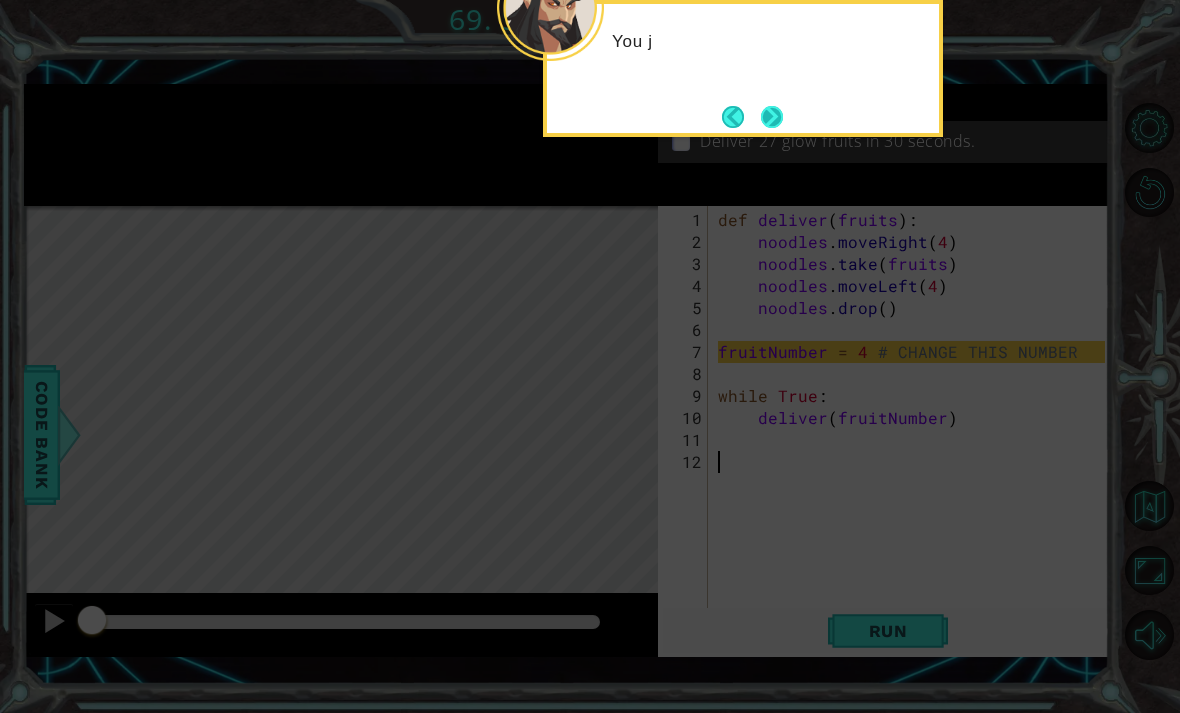 click at bounding box center (772, 117) 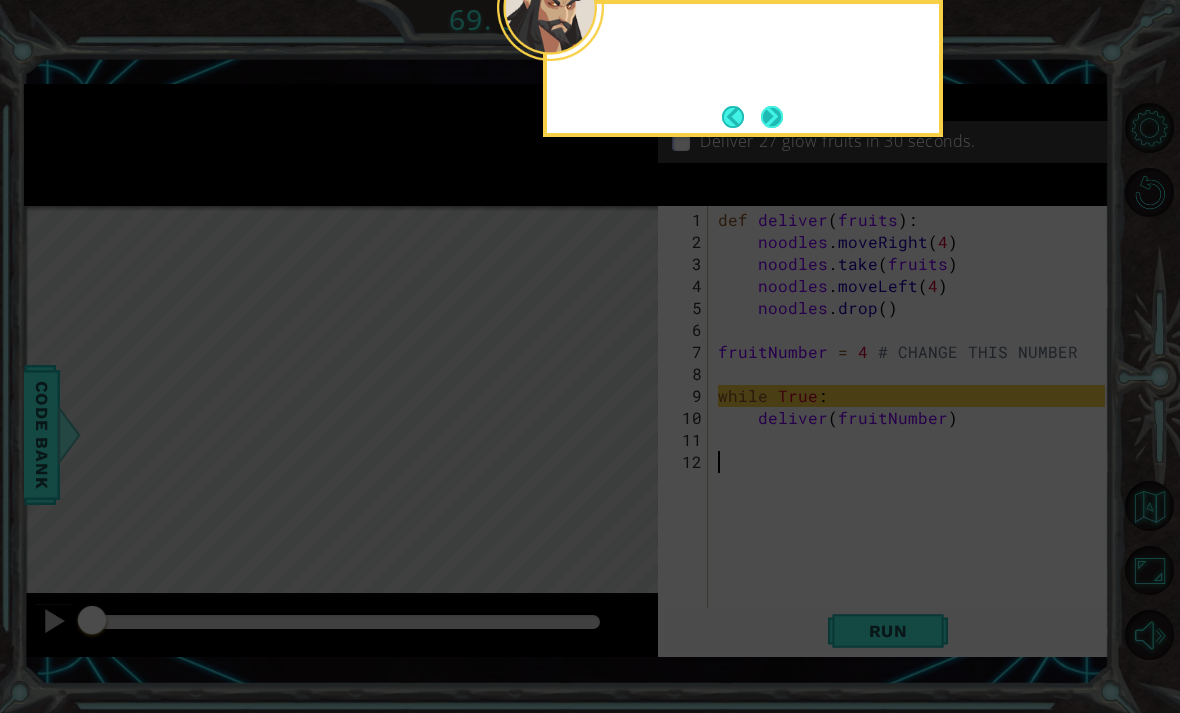 click at bounding box center [772, 117] 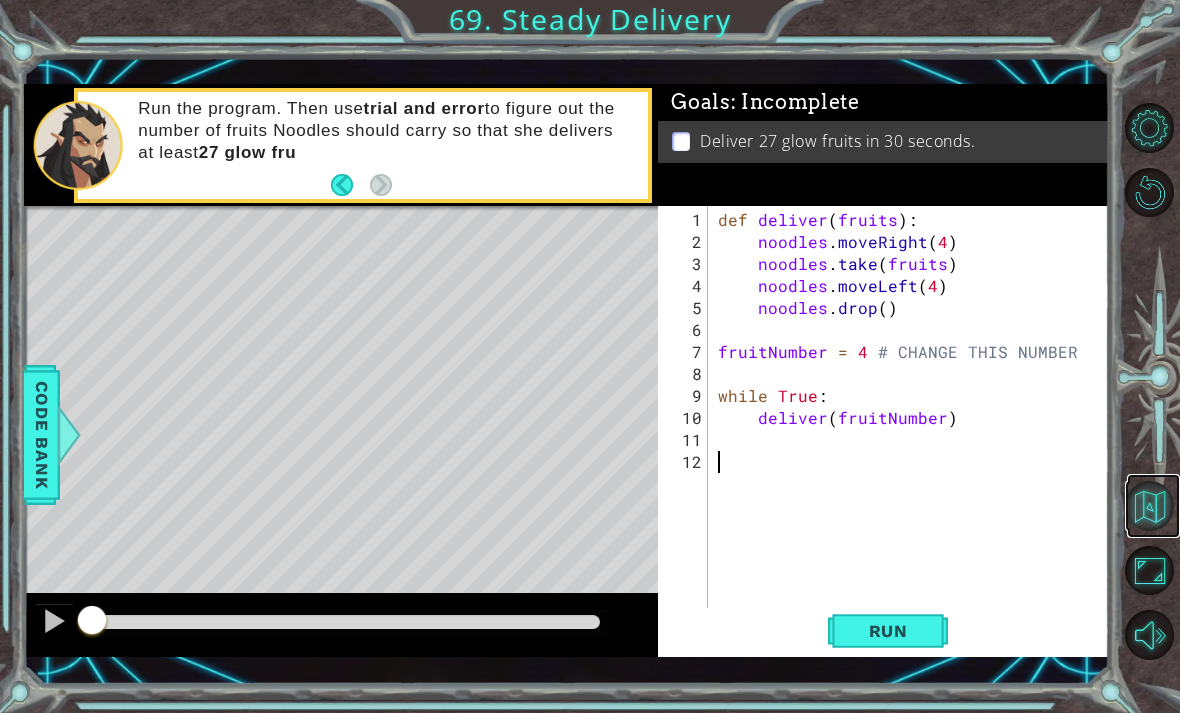 click at bounding box center (1150, 506) 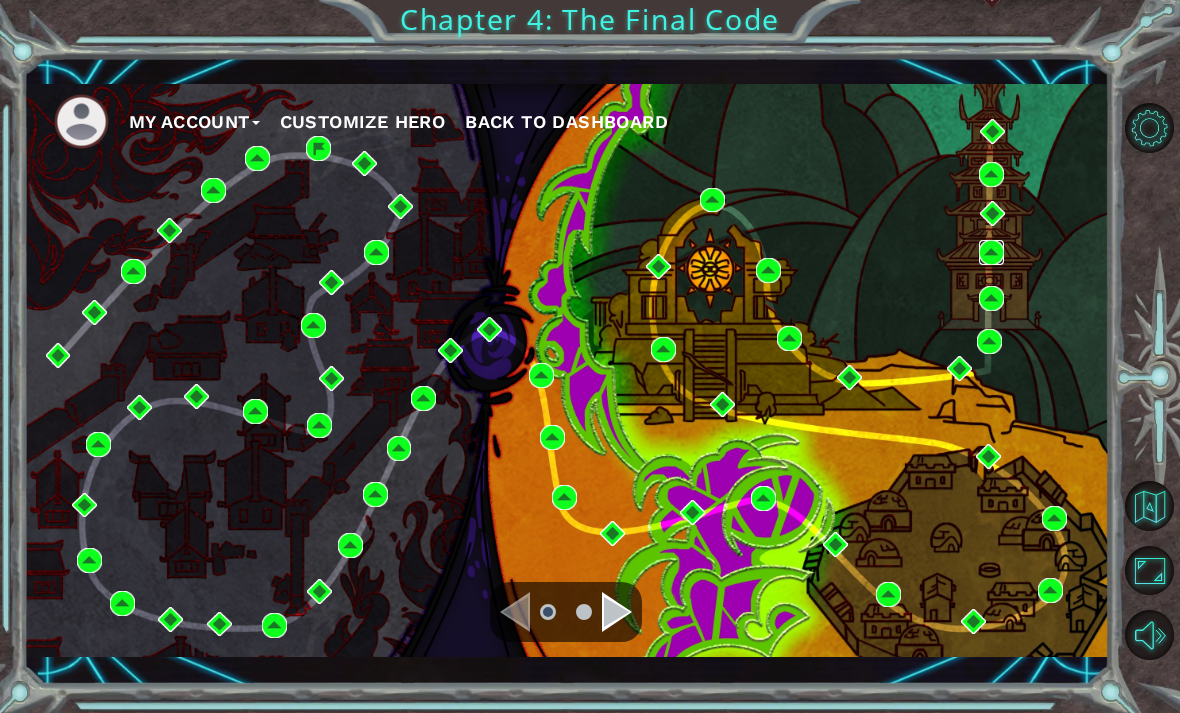 click at bounding box center [991, 252] 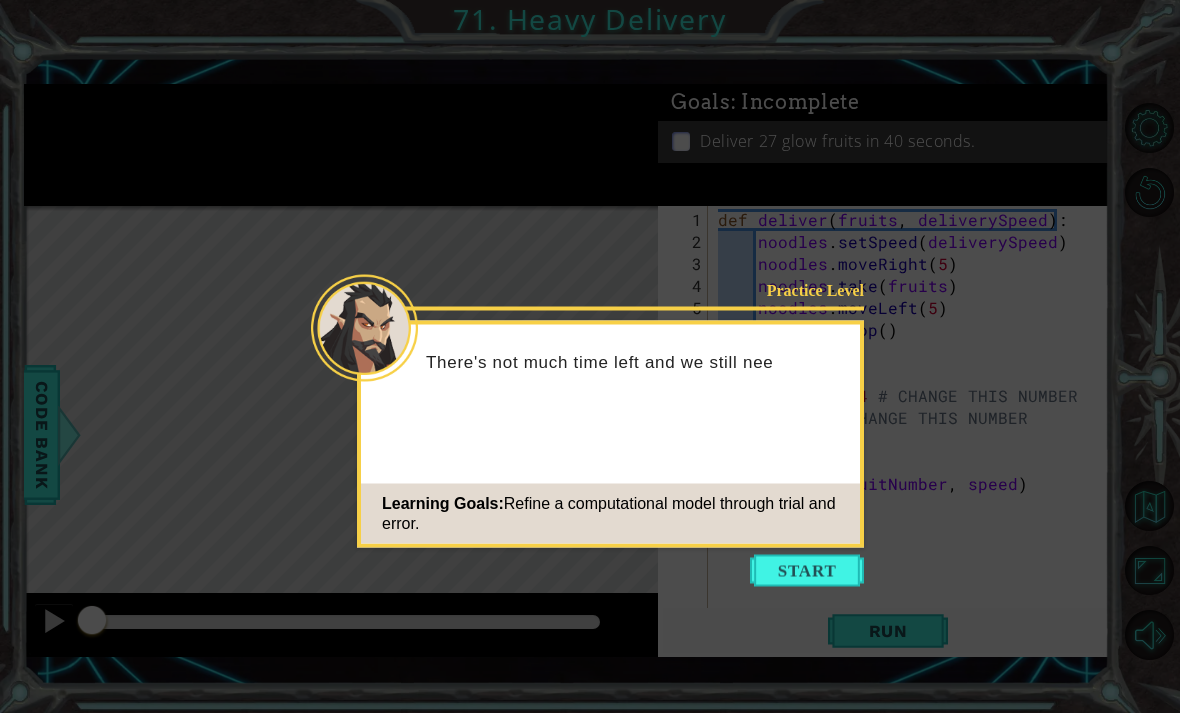 click 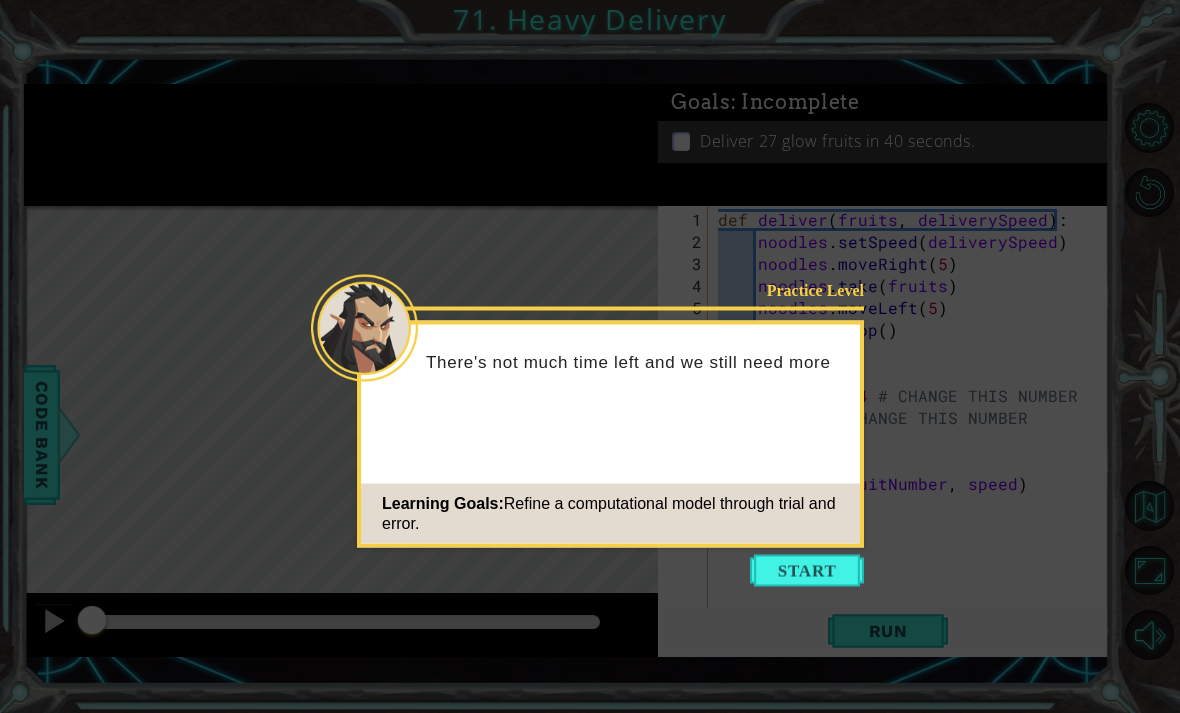 click 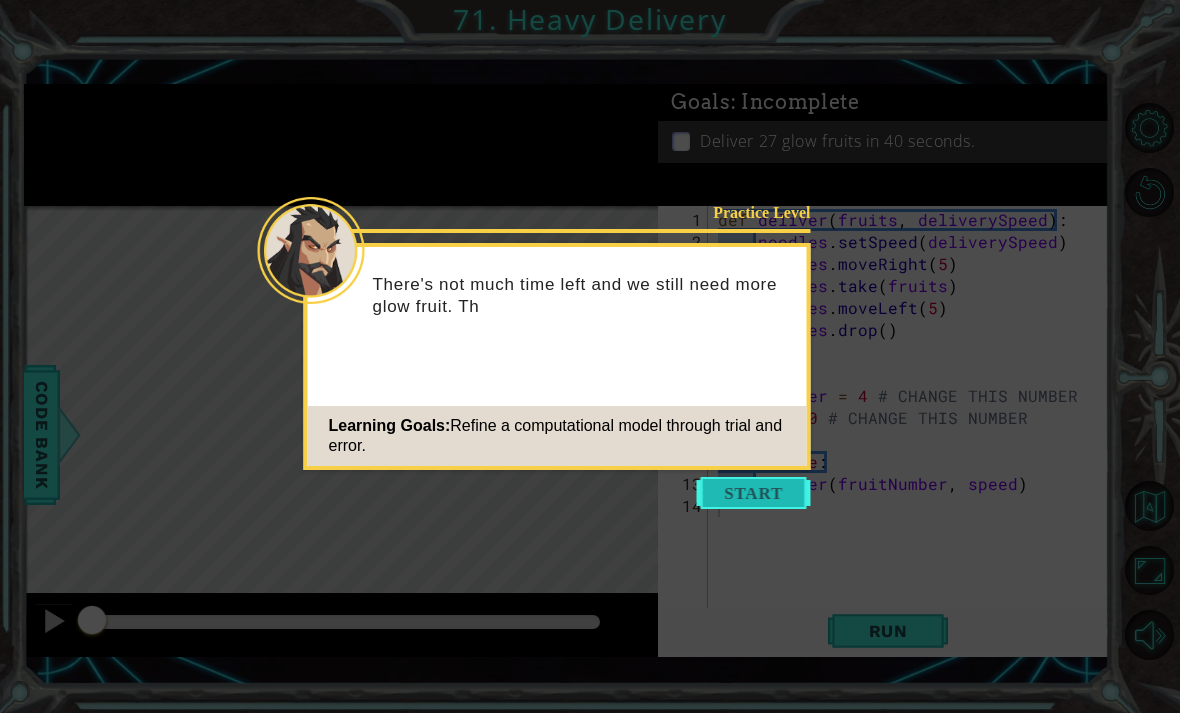 click at bounding box center [754, 493] 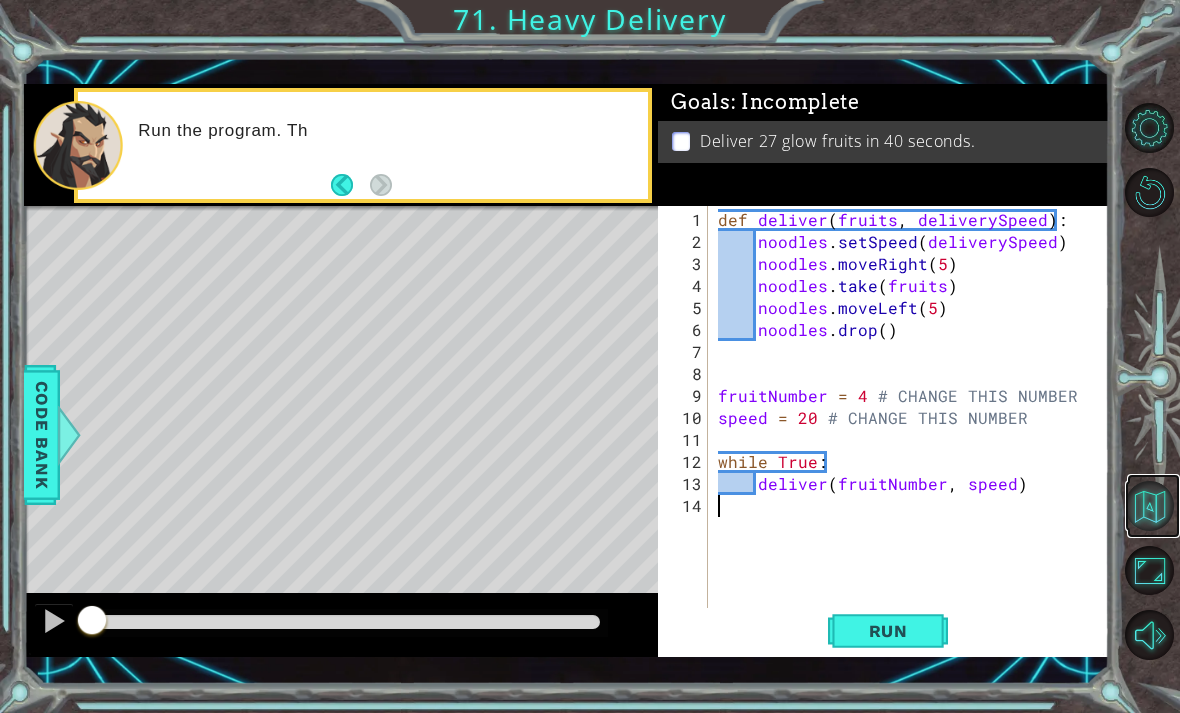 click at bounding box center (1150, 506) 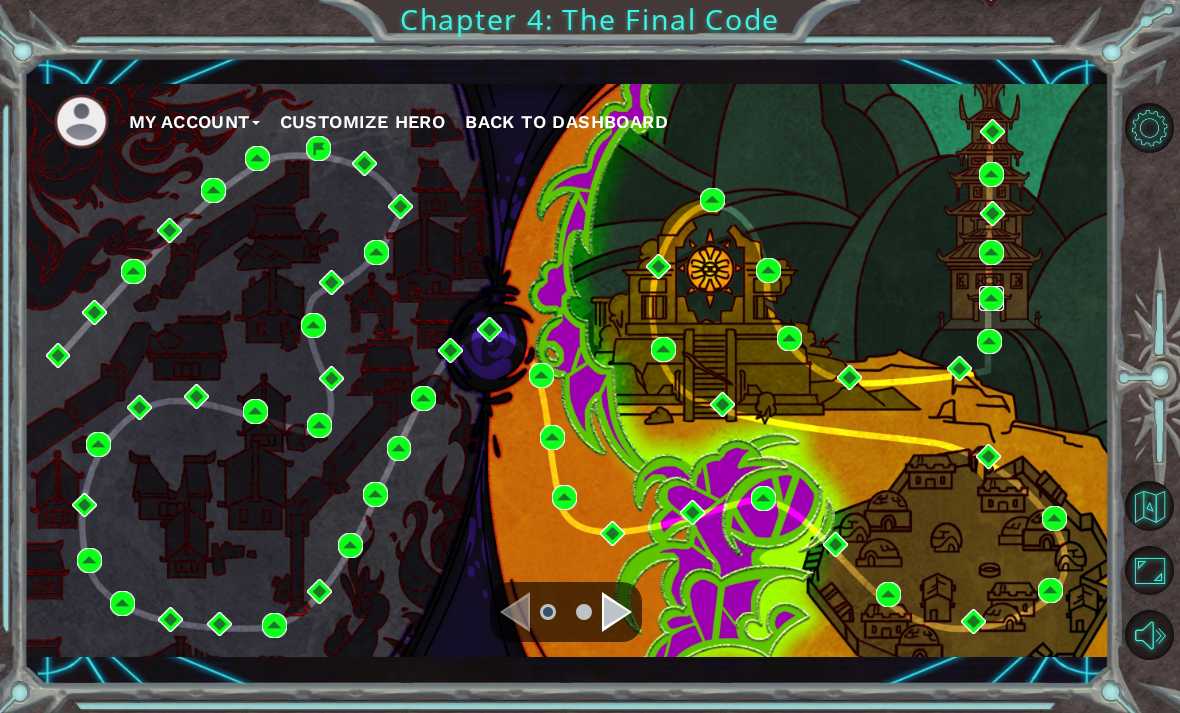 click at bounding box center (991, 298) 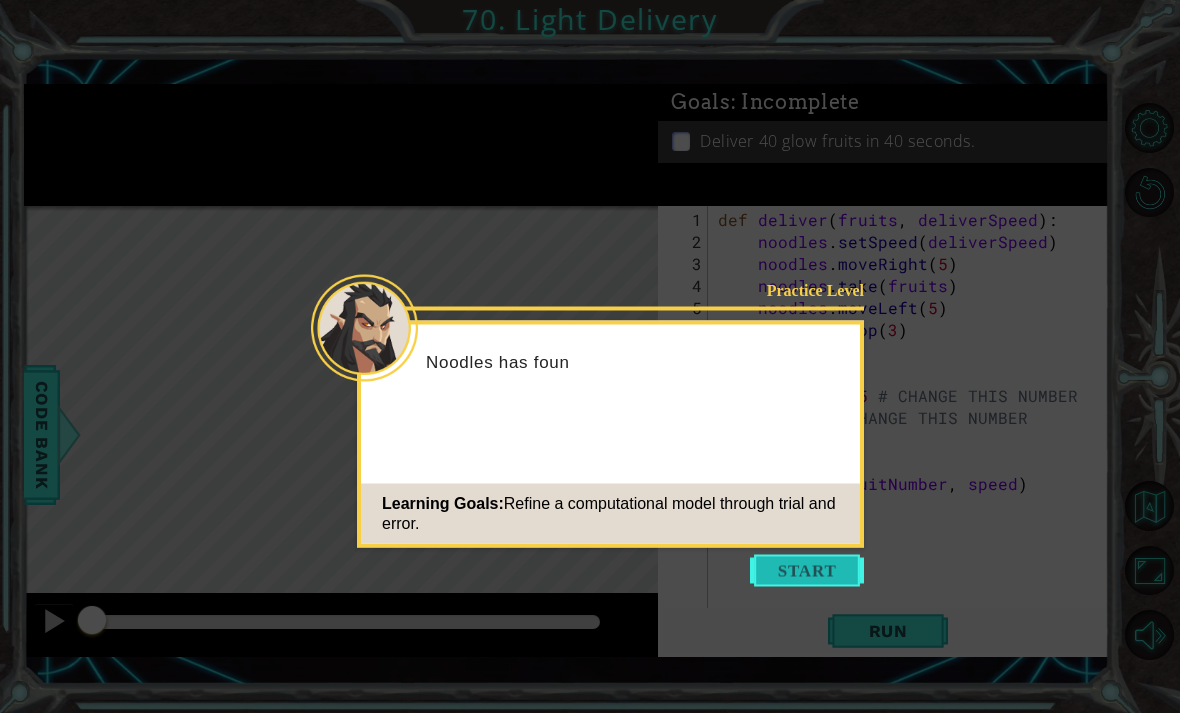 click at bounding box center [807, 571] 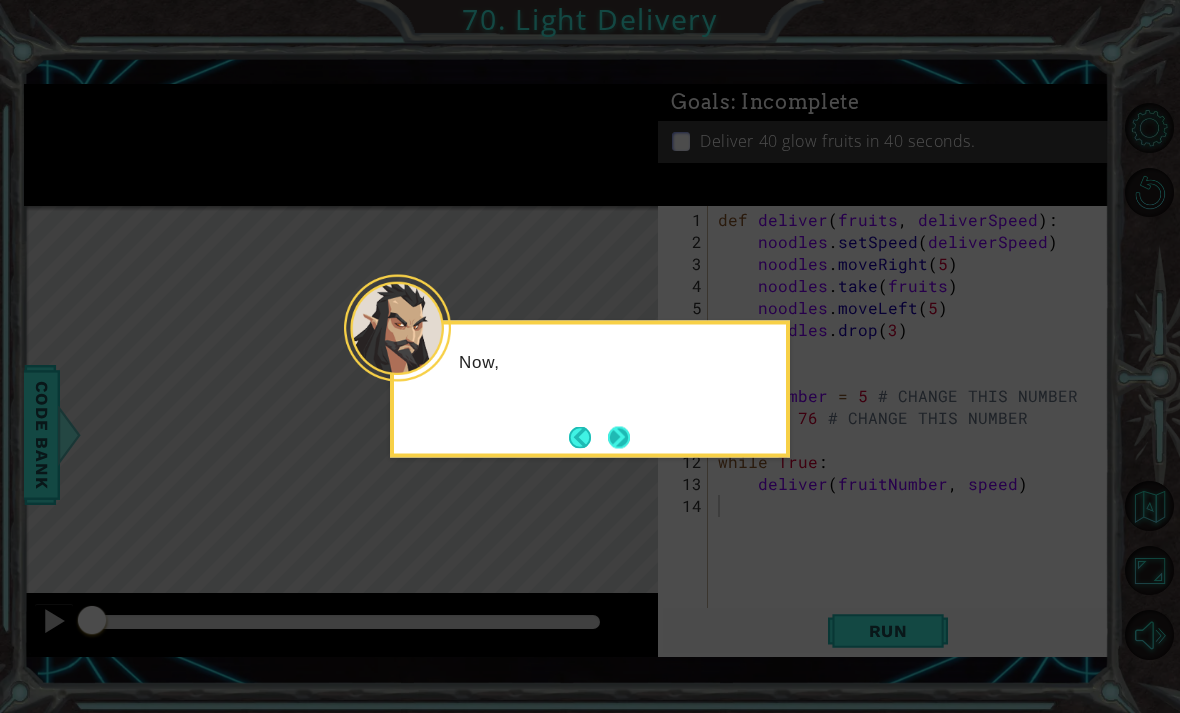 click at bounding box center (619, 437) 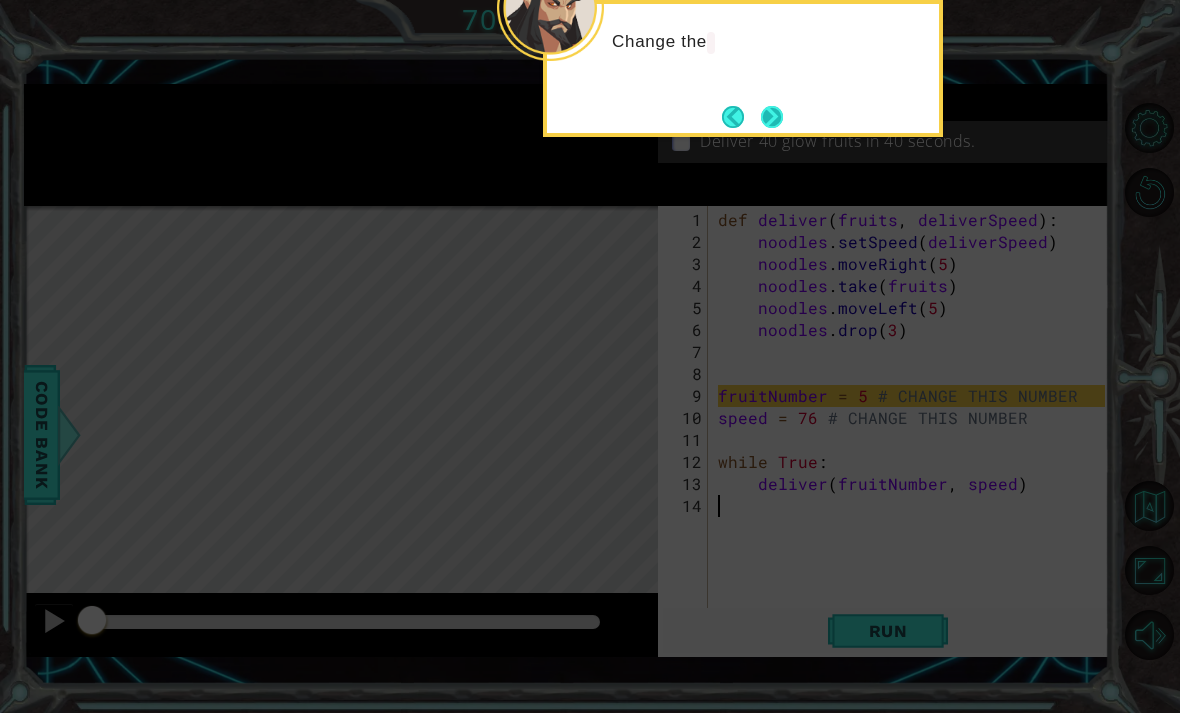 click at bounding box center [772, 117] 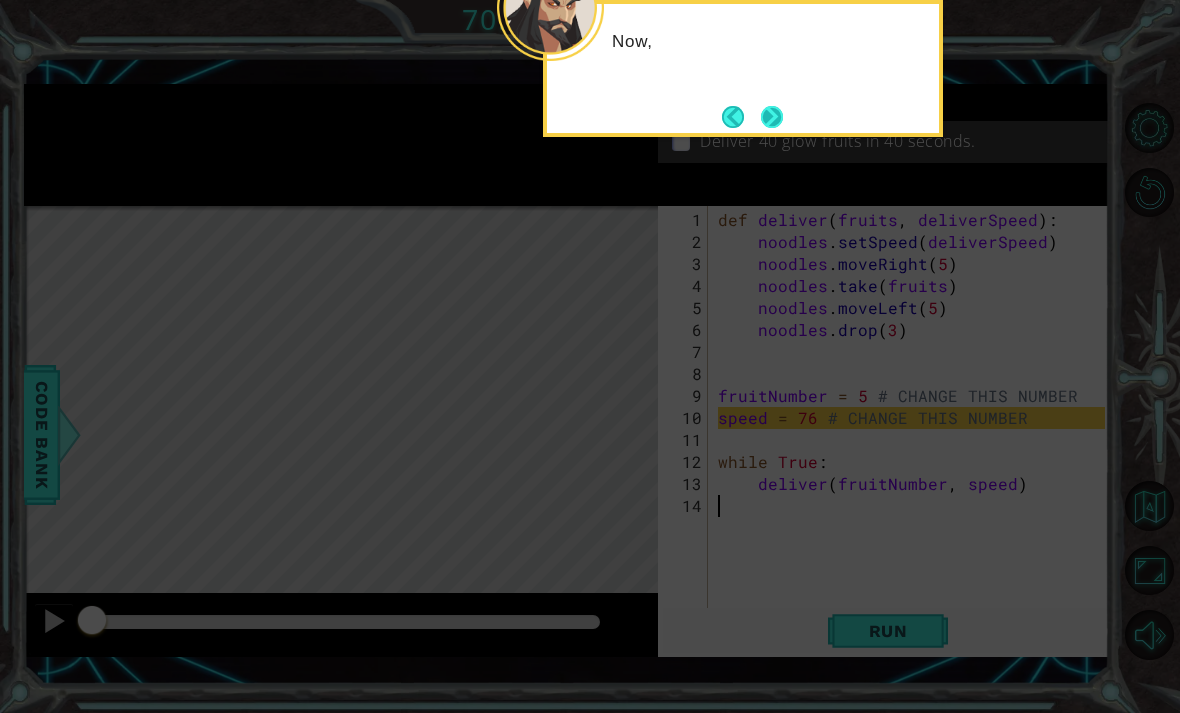 click at bounding box center [772, 117] 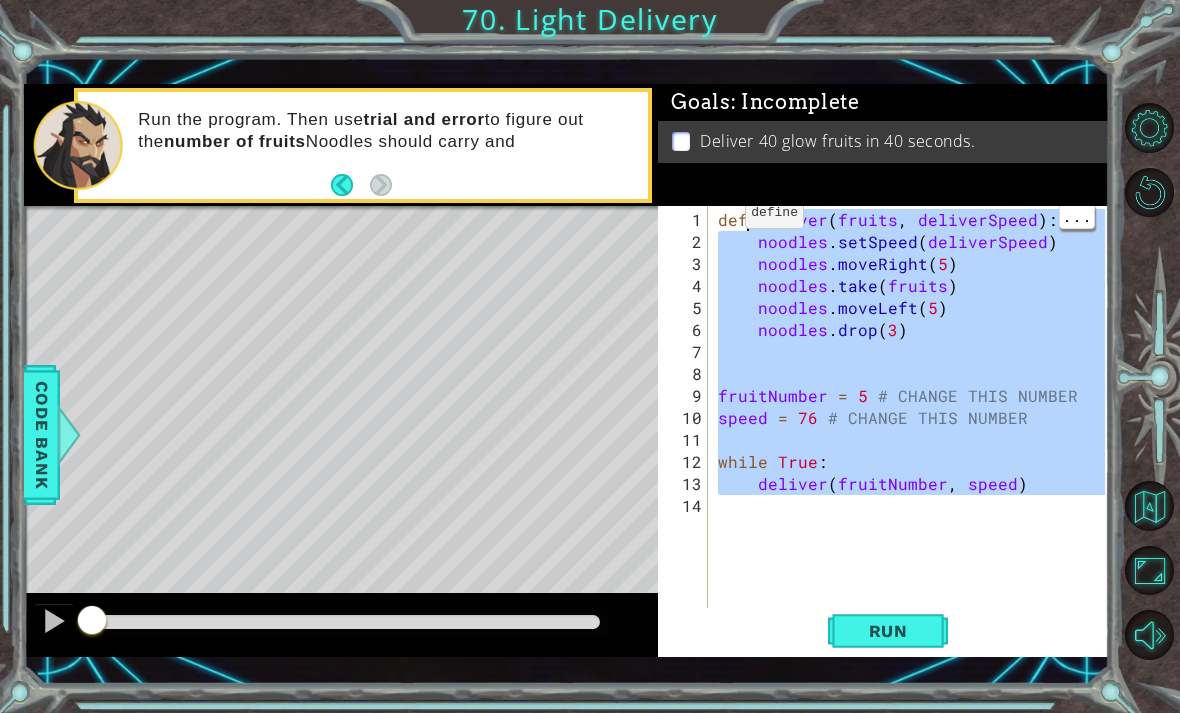 type on "def deliver(fruits, deliverSpeed):
noodles.setSpeed(deliverSpeed)" 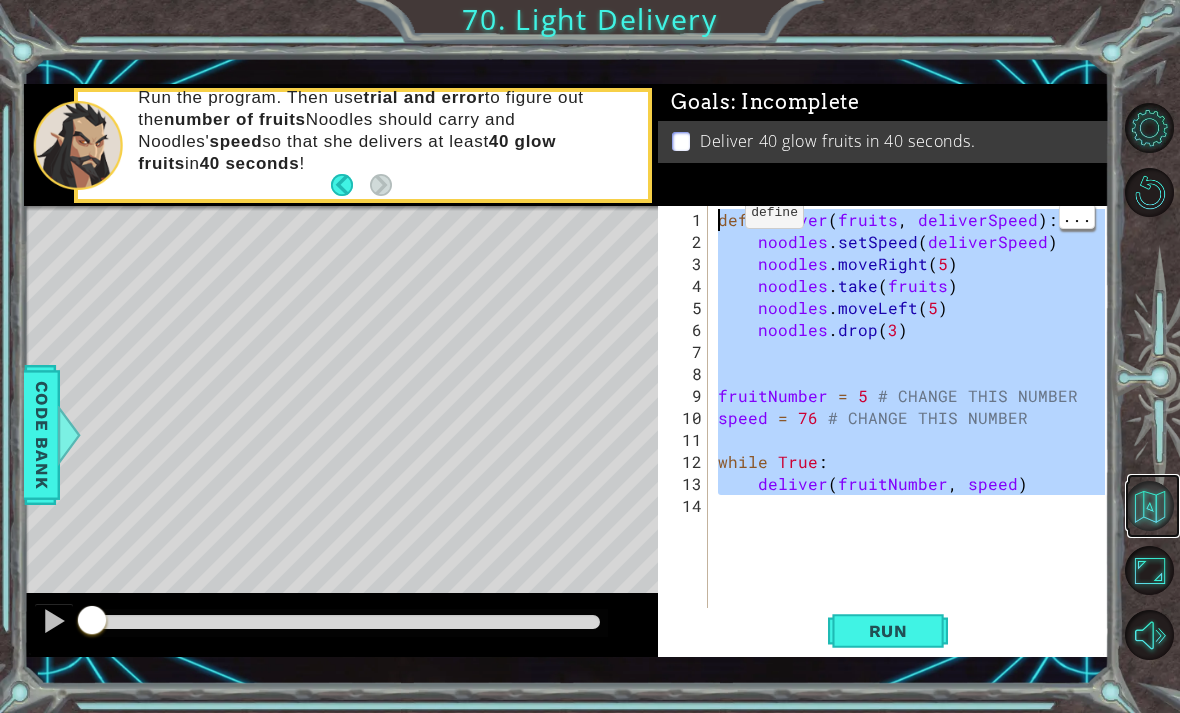 click at bounding box center [1150, 506] 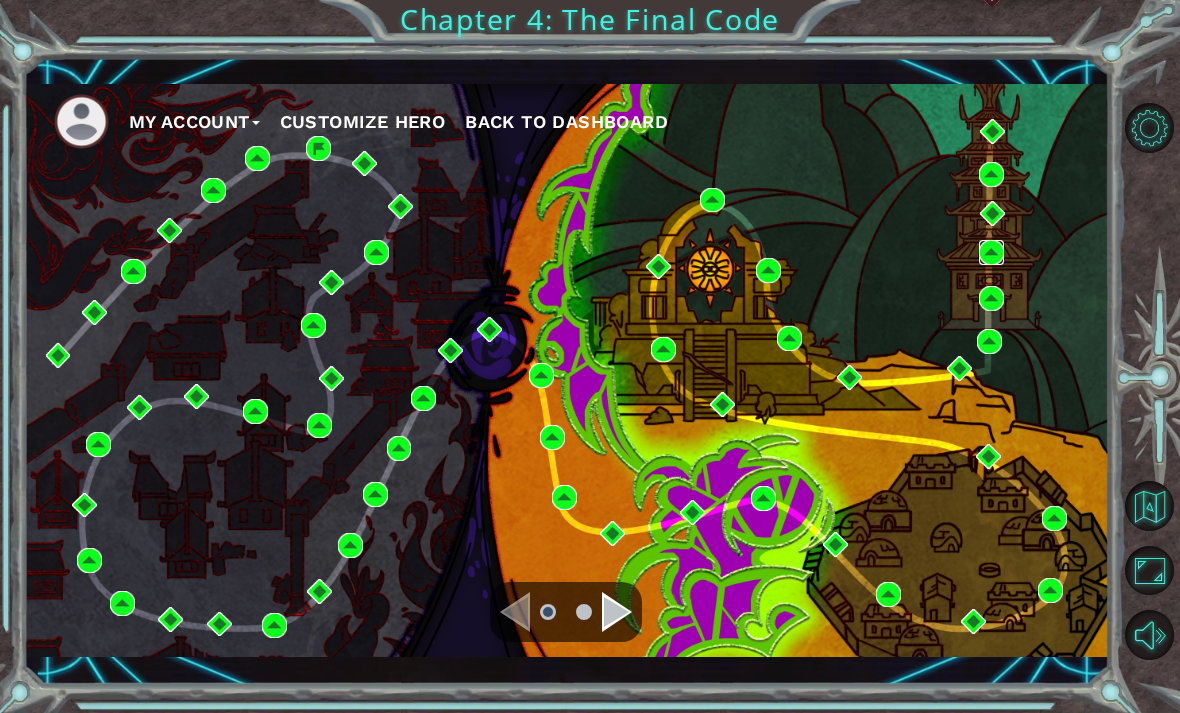click at bounding box center [991, 252] 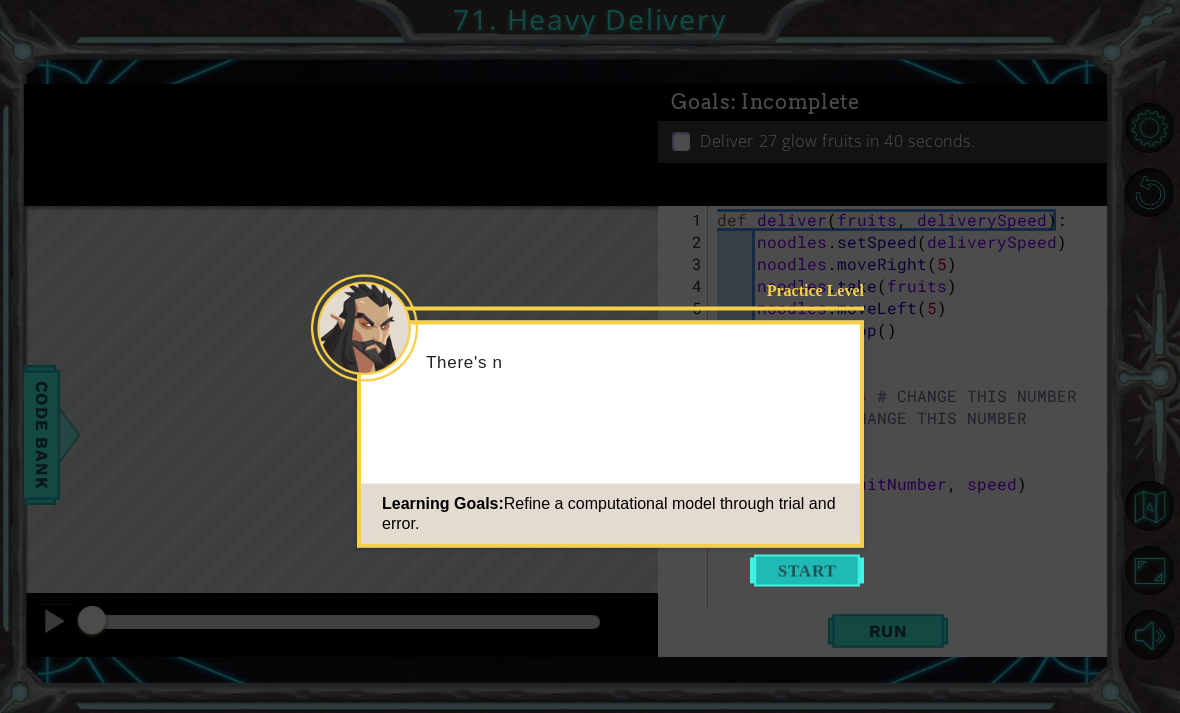 click at bounding box center (807, 571) 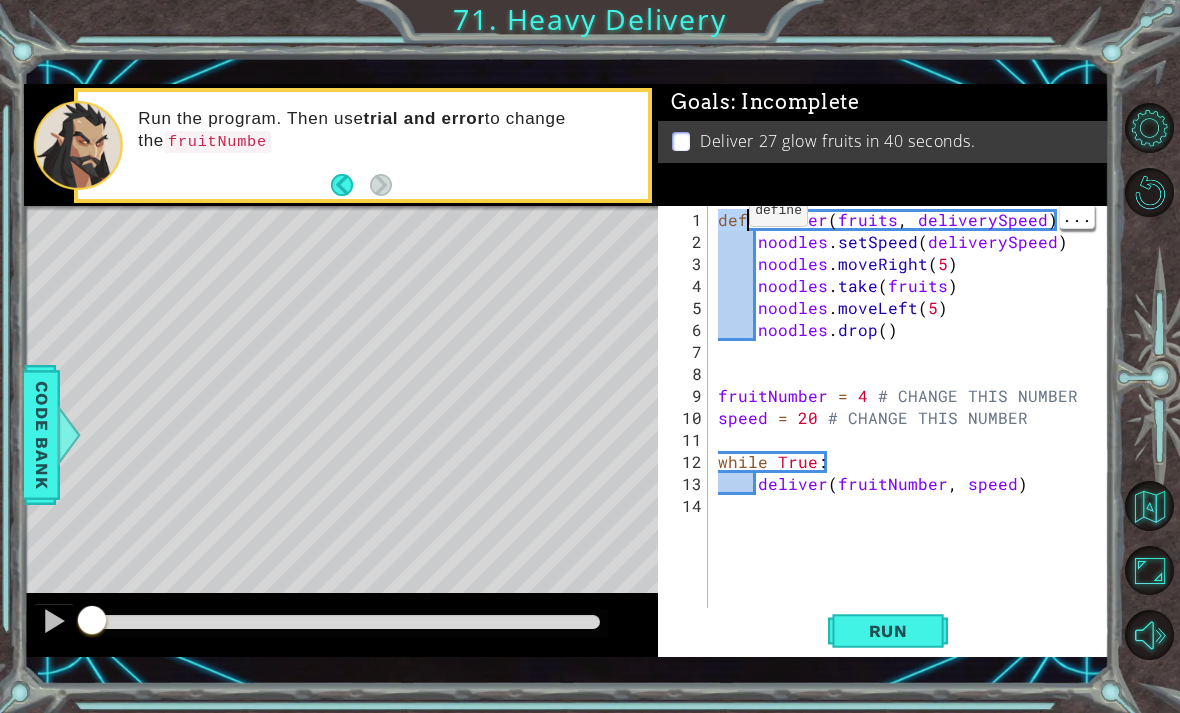 type on "def deliver(fruits, deliverySpeed):
noodles.setSpeed(deliverySpeed)" 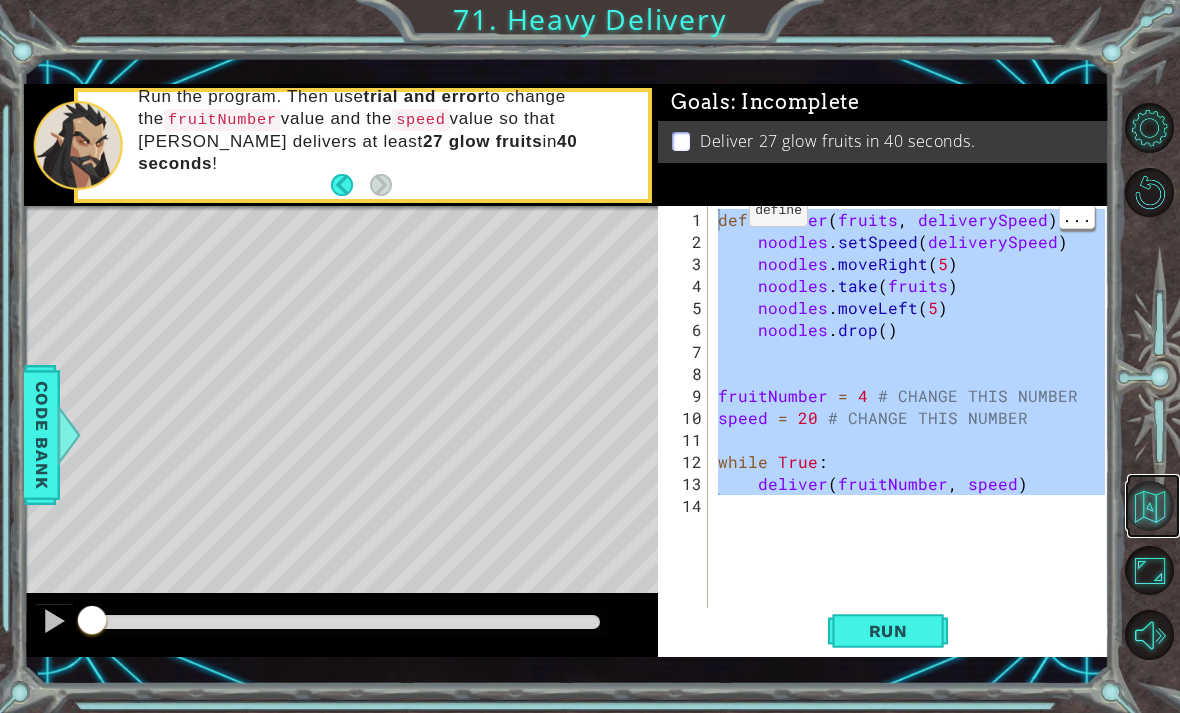 click at bounding box center (1150, 506) 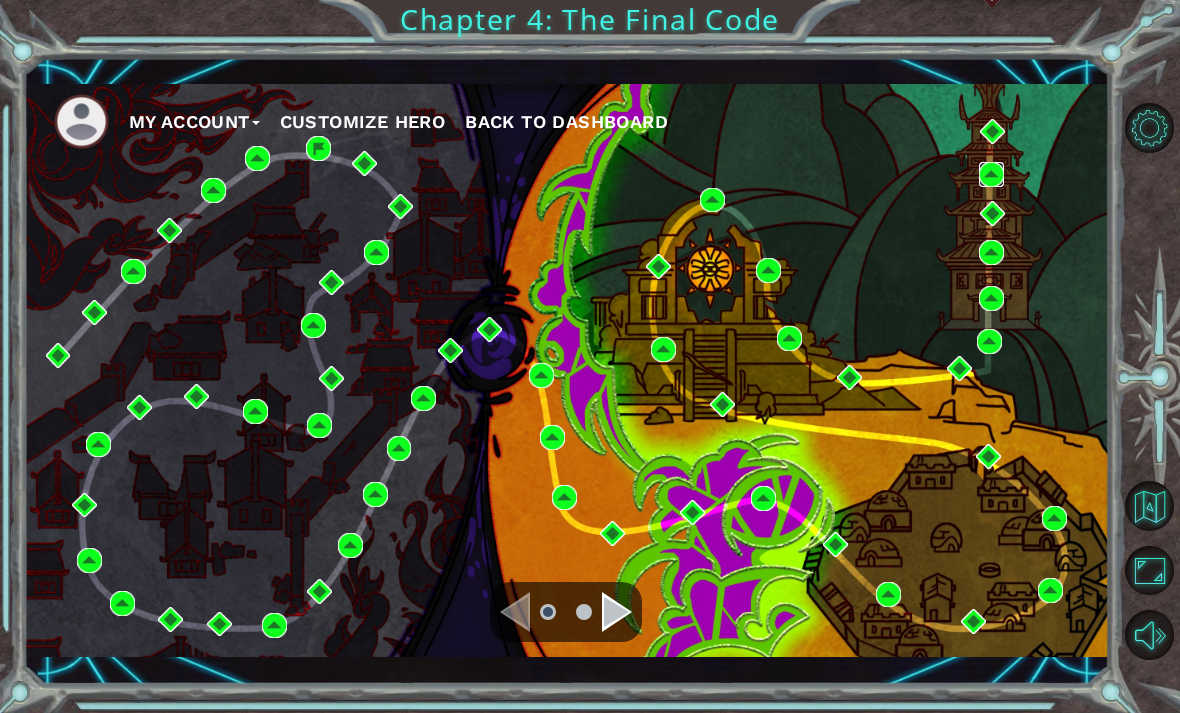 click at bounding box center [991, 174] 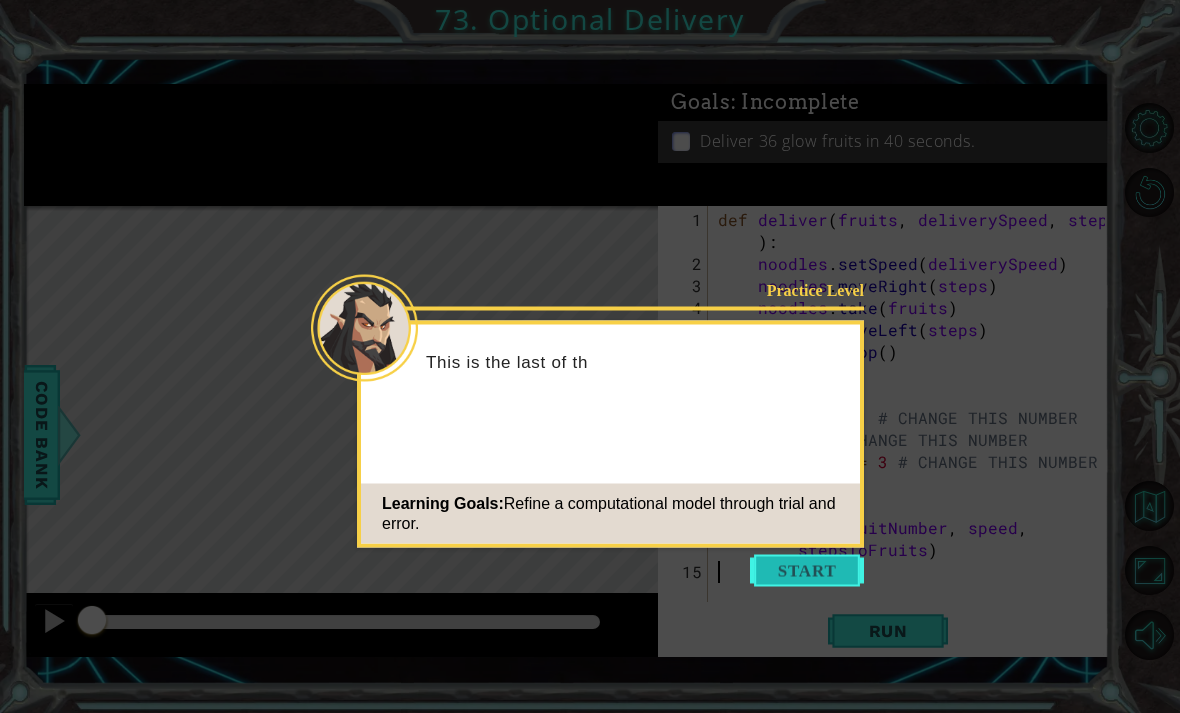 click at bounding box center (807, 571) 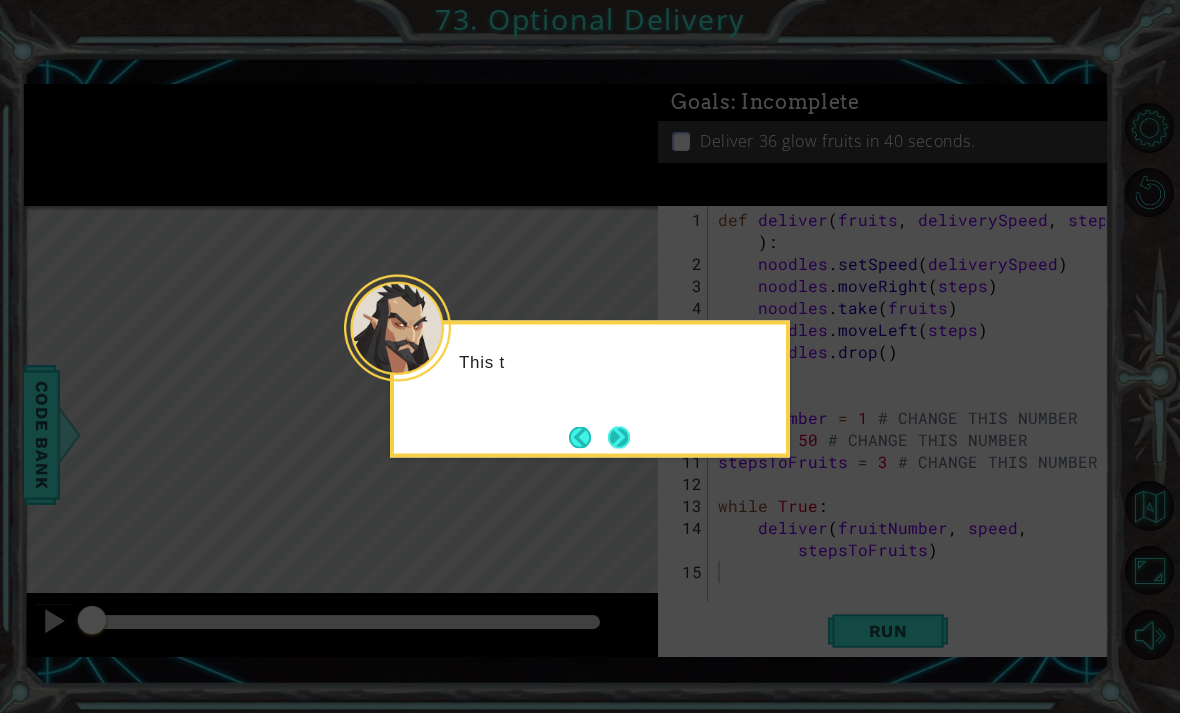 click at bounding box center (619, 437) 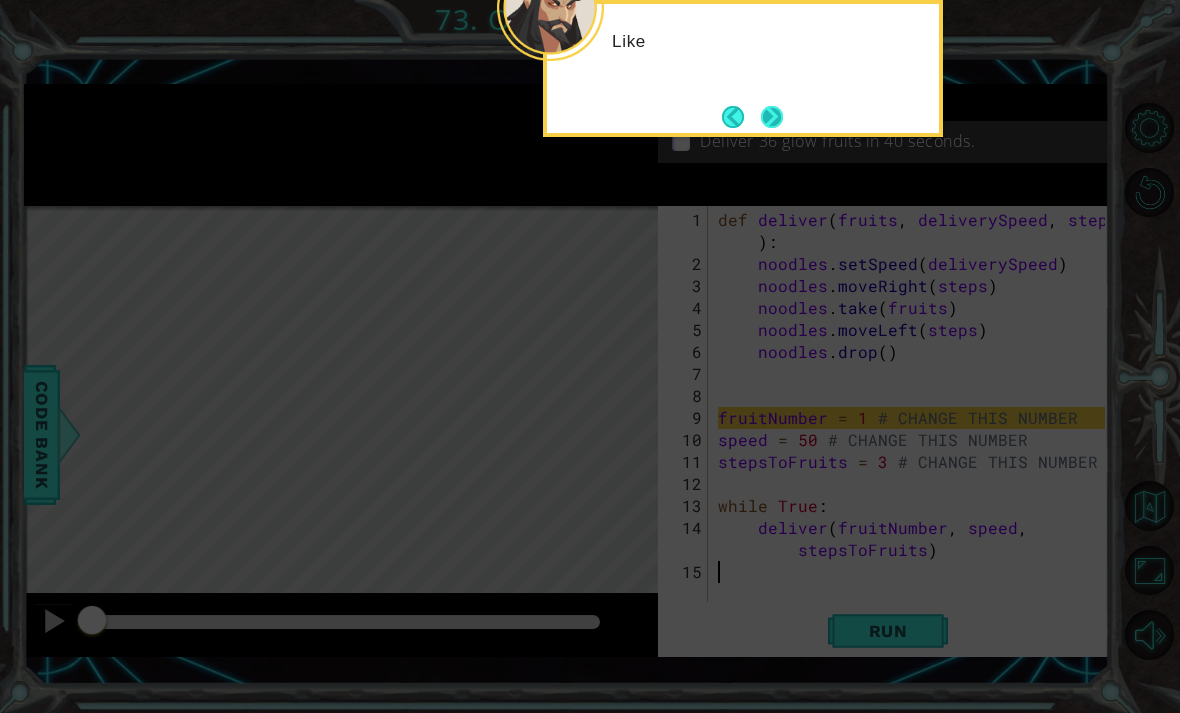 click at bounding box center [772, 117] 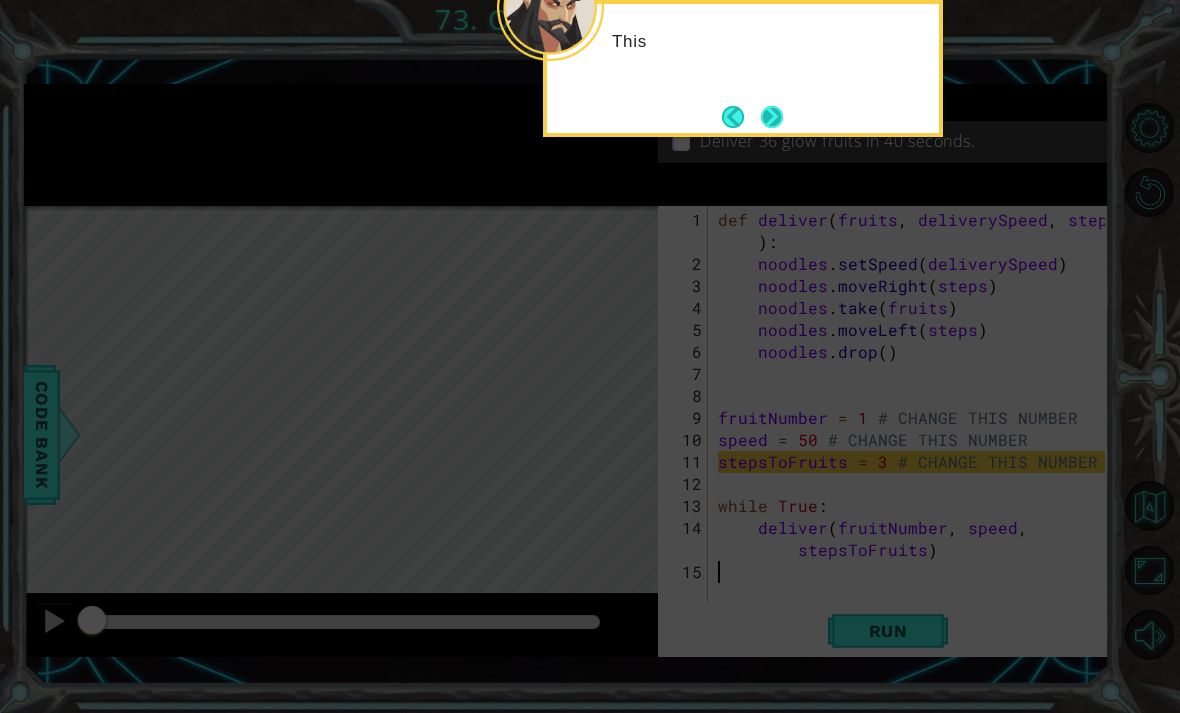 click at bounding box center [772, 117] 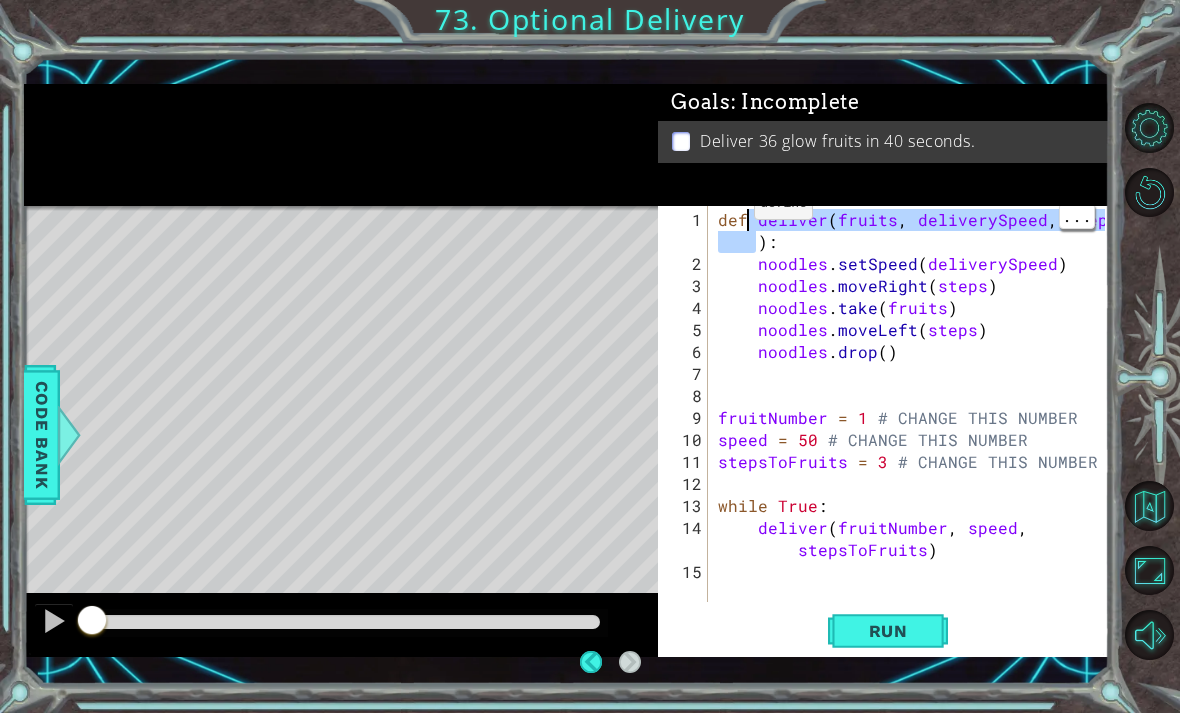 type on "def deliver(fruits, deliverySpeed, steps):
noodles.setSpeed(deliverySpeed)" 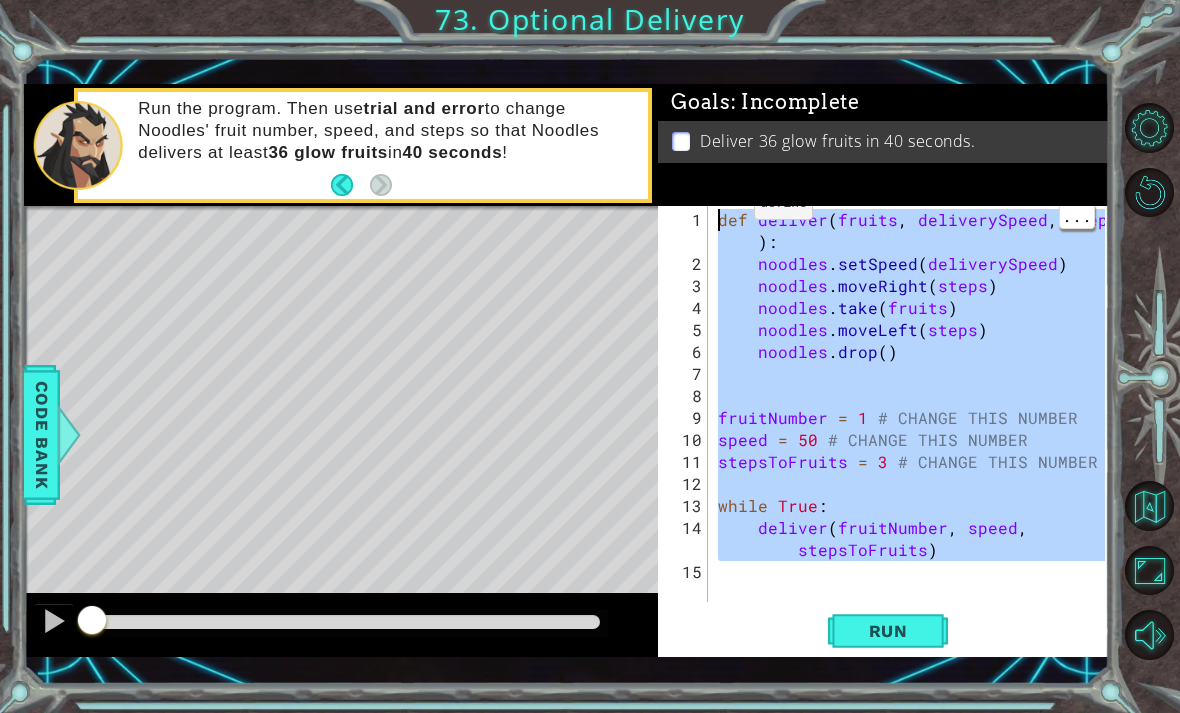 click at bounding box center (1153, 381) 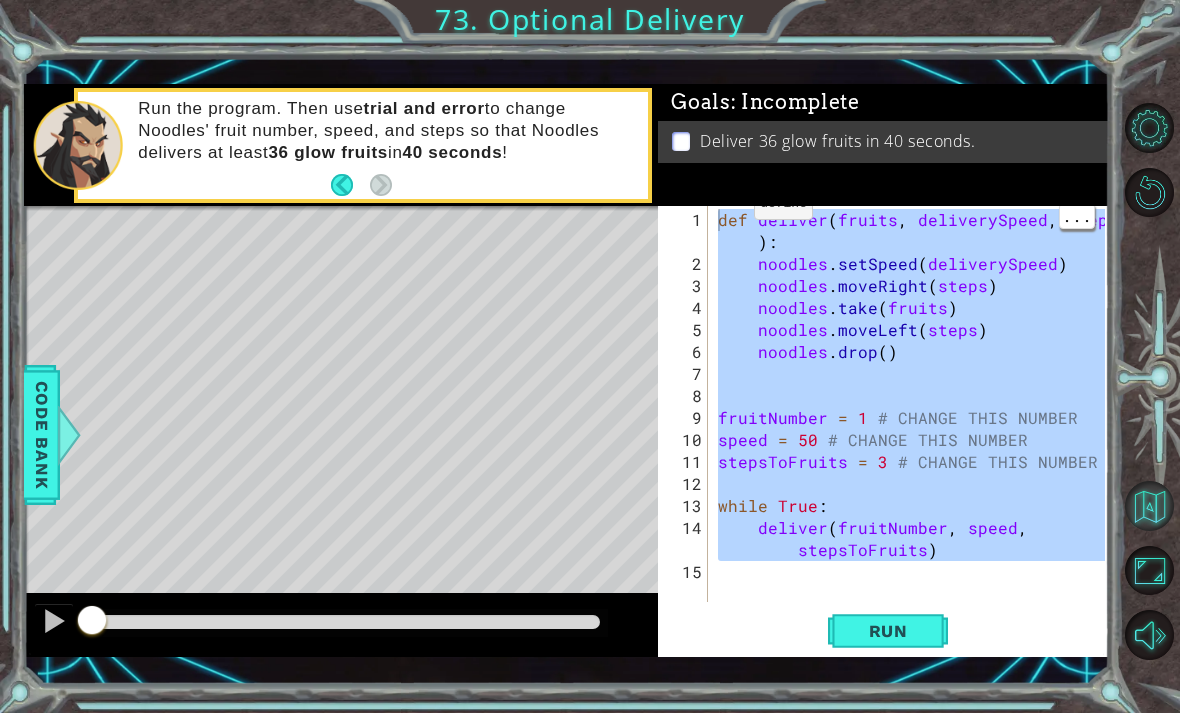 click at bounding box center [1150, 506] 